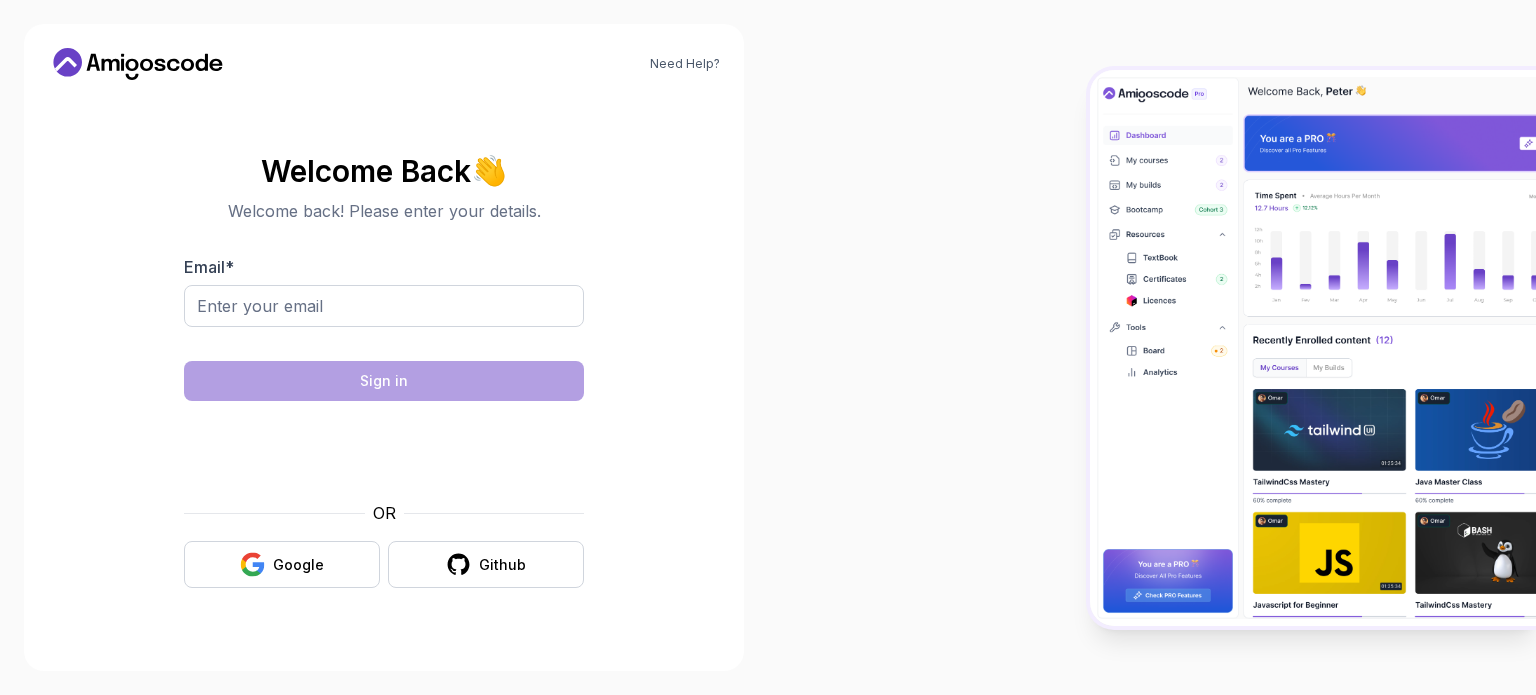 scroll, scrollTop: 0, scrollLeft: 0, axis: both 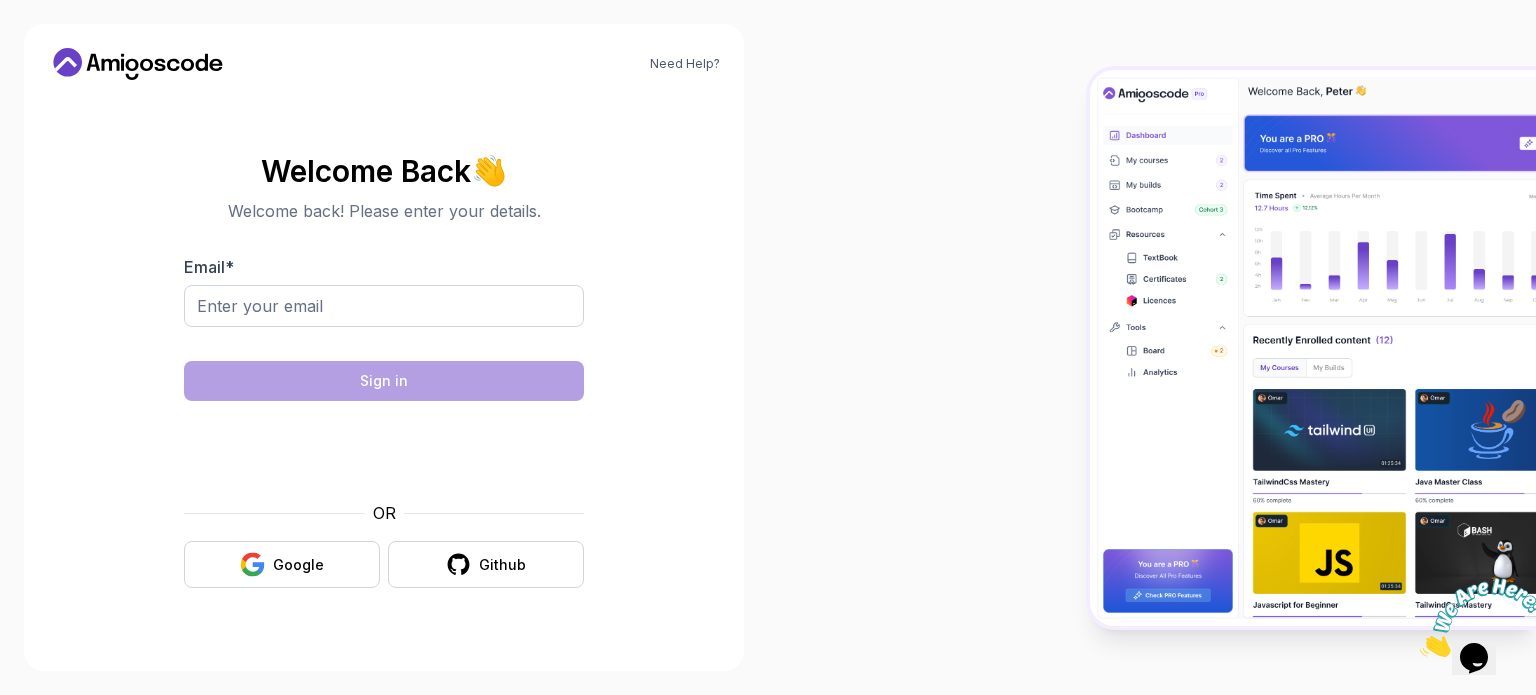 click at bounding box center [384, 340] 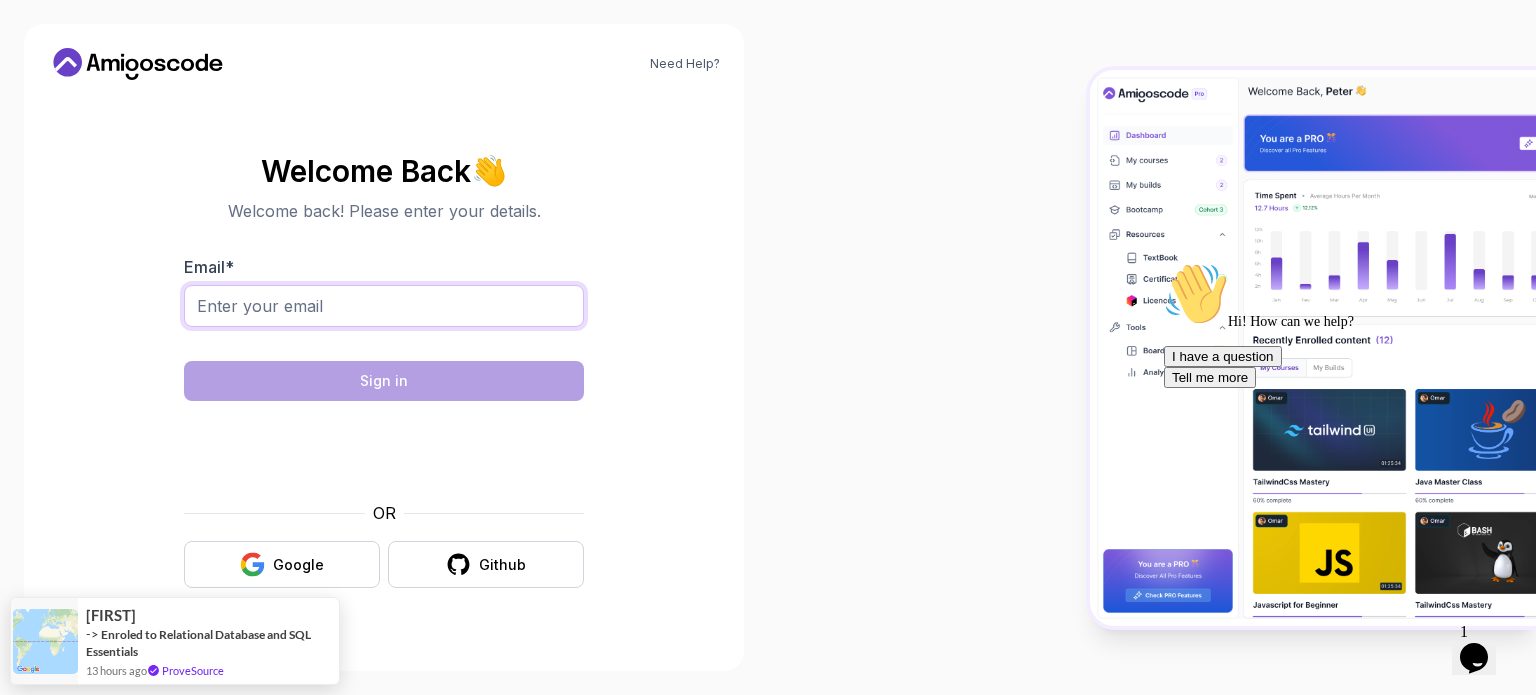click on "Email *" at bounding box center [384, 306] 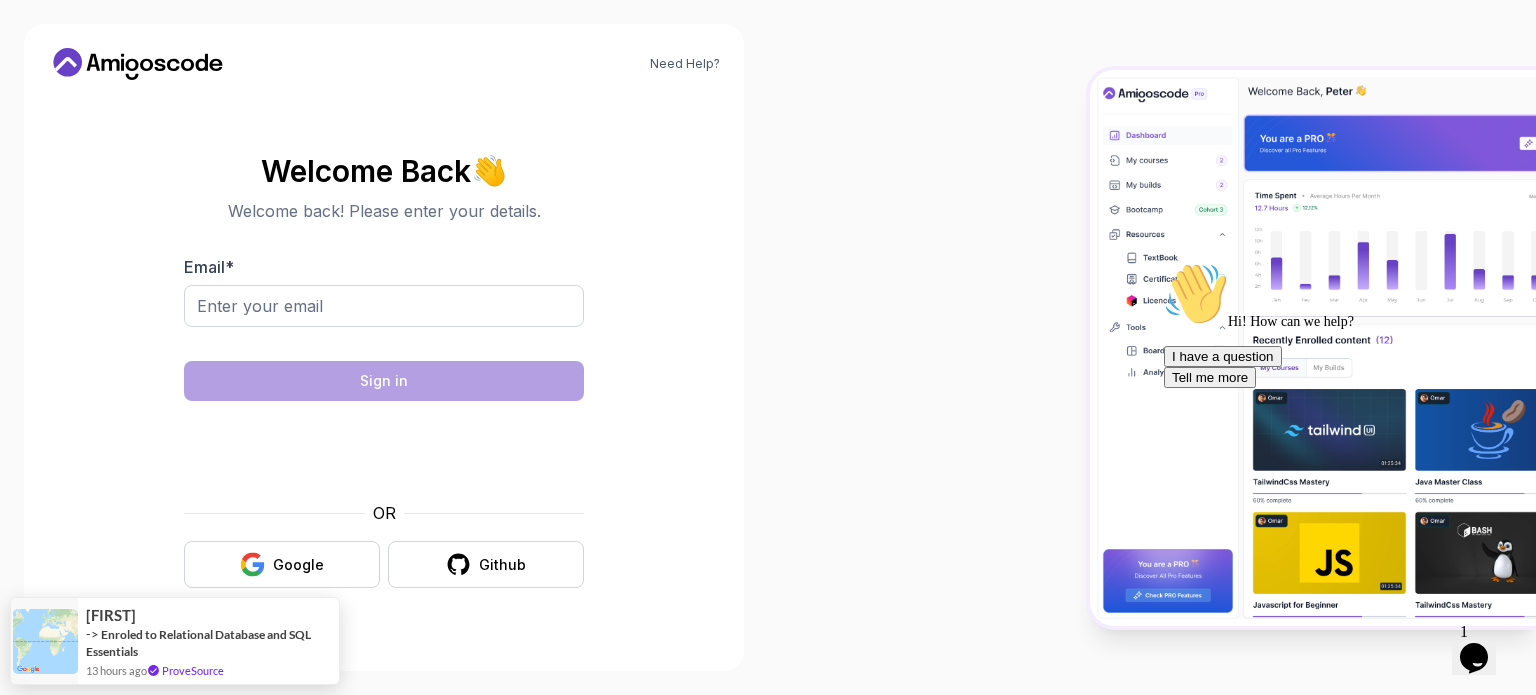 click on "Need Help? Welcome Back 👋 Welcome back! Please enter your details. Email * Sign in OR Google Github
Sivashankar ->   Enroled to Relational Database and SQL Essentials 13 hours ago     ProveSource" at bounding box center [768, 347] 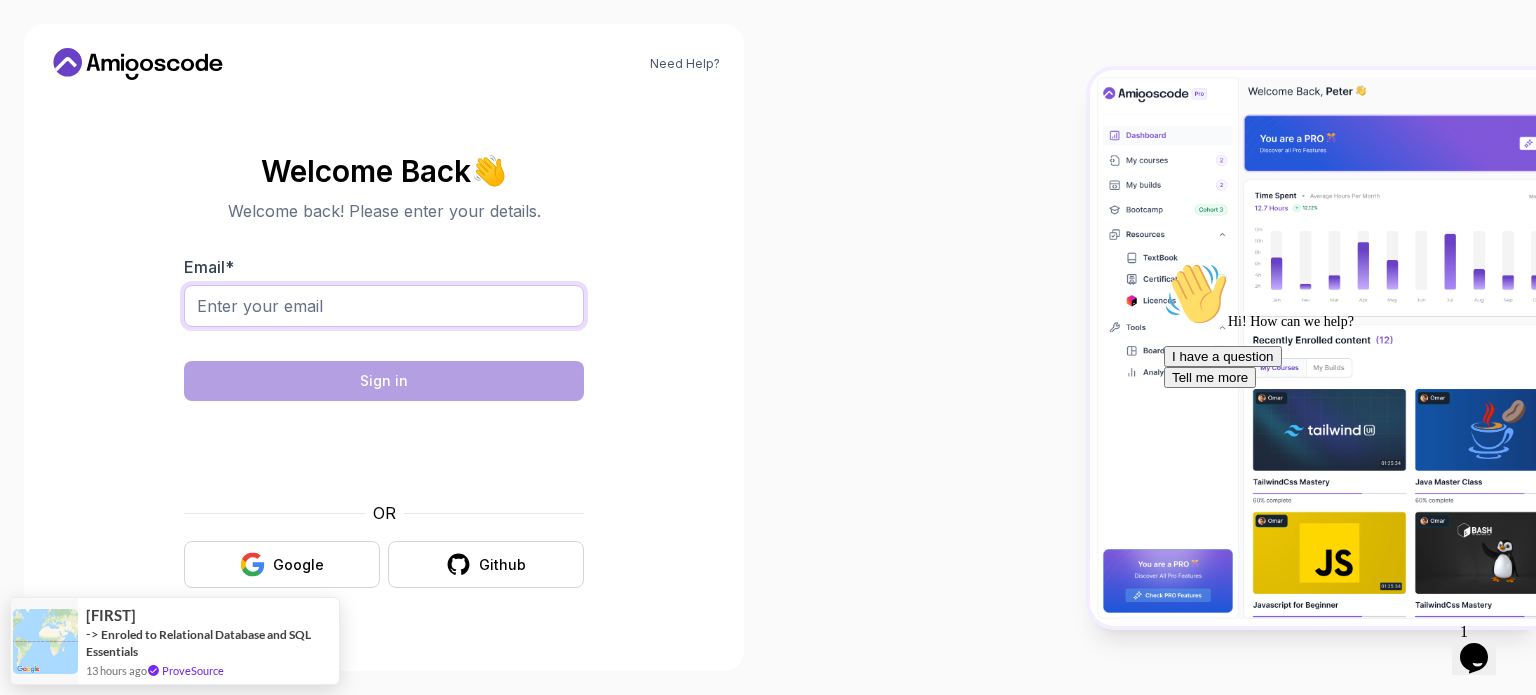 click on "Email *" at bounding box center [384, 306] 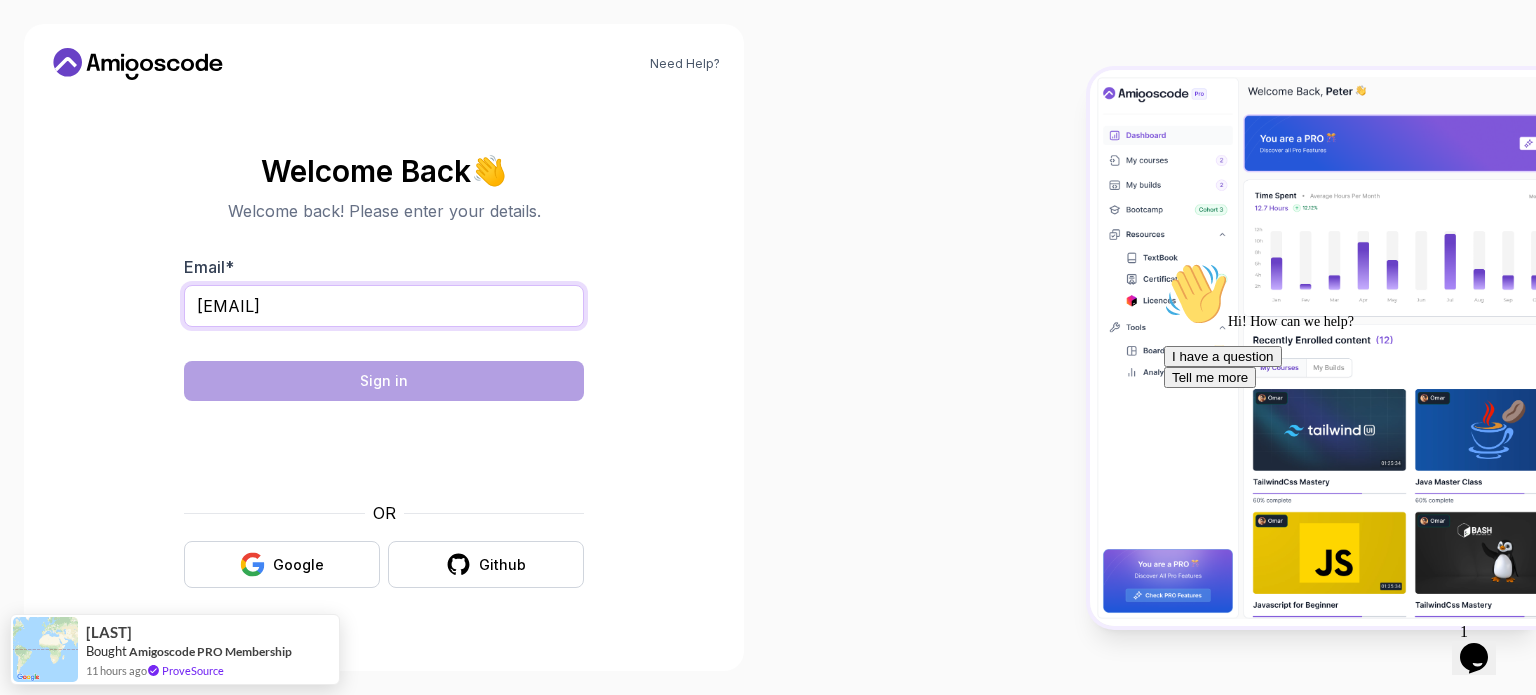 type on "psvmr433@[EMAIL]" 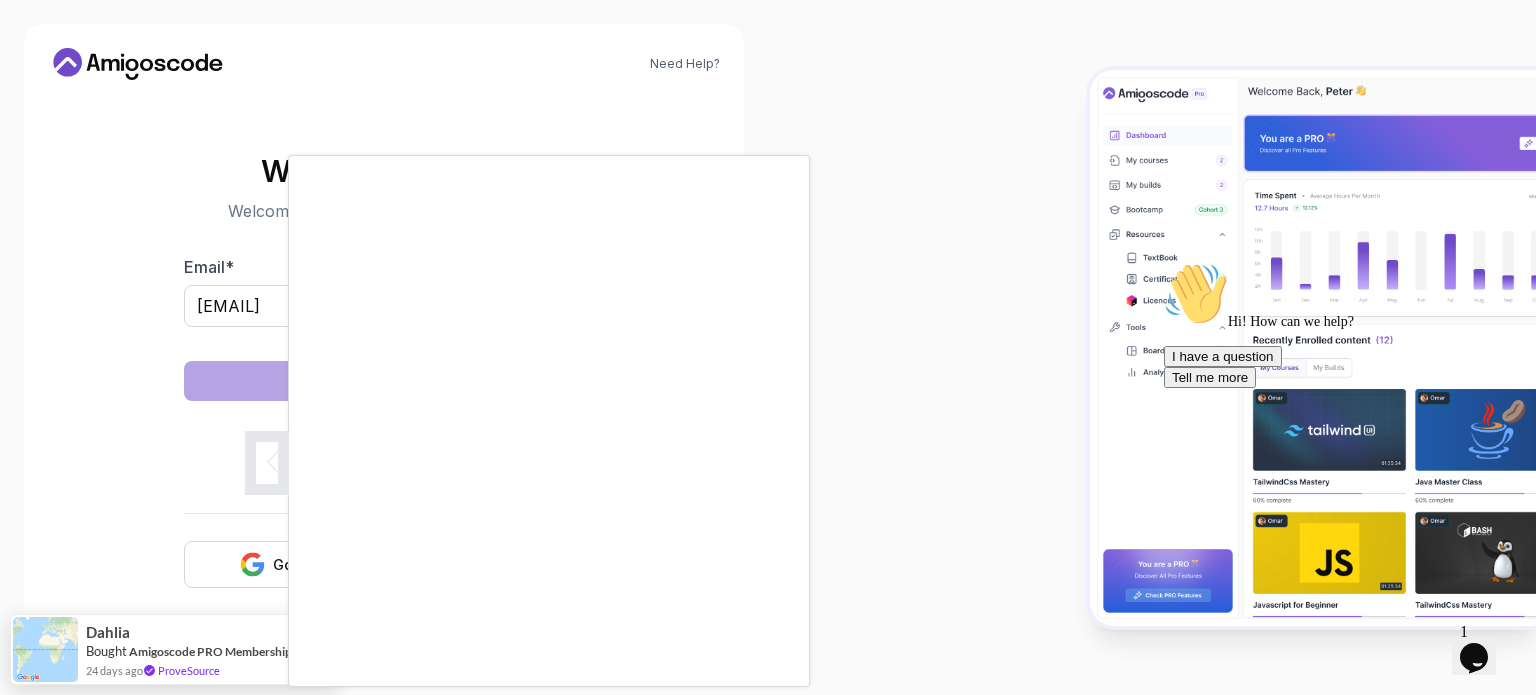 click at bounding box center [768, 347] 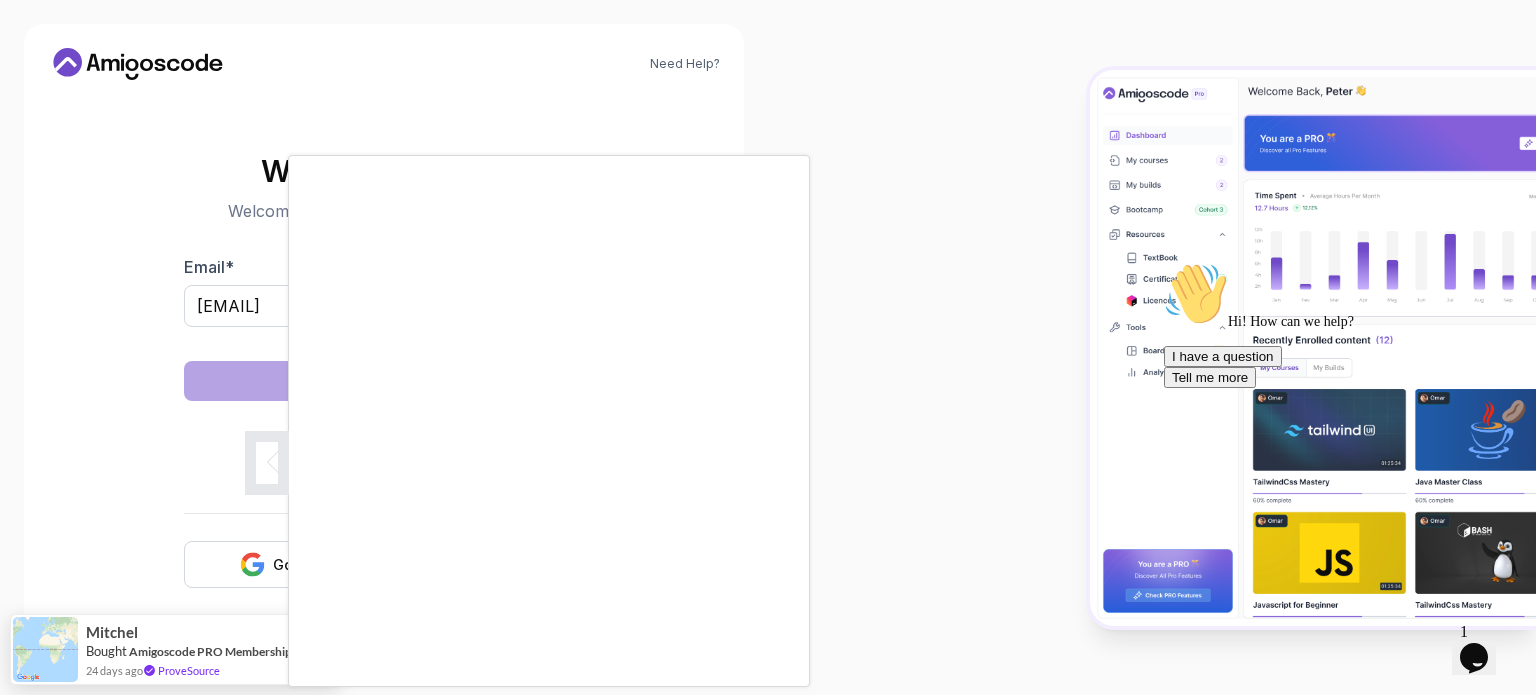 click at bounding box center [768, 347] 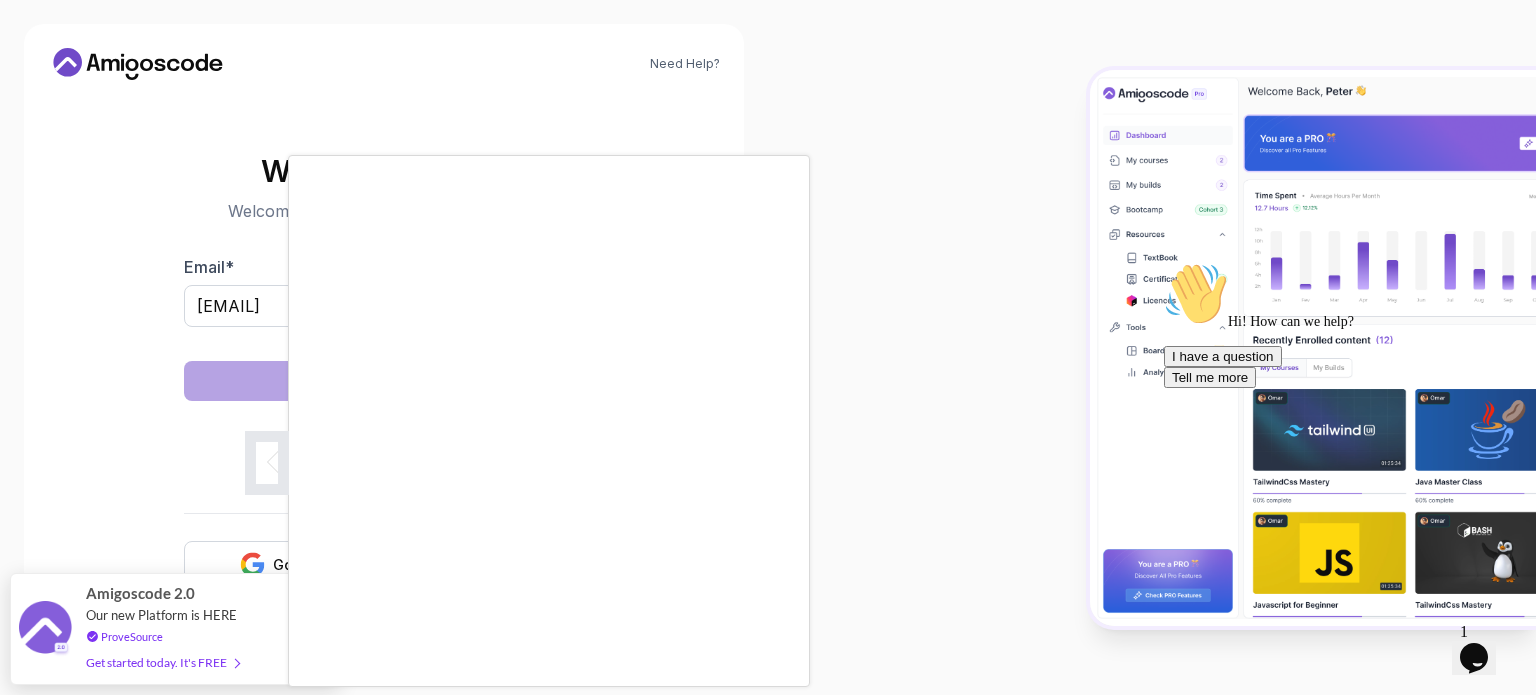 click at bounding box center [768, 347] 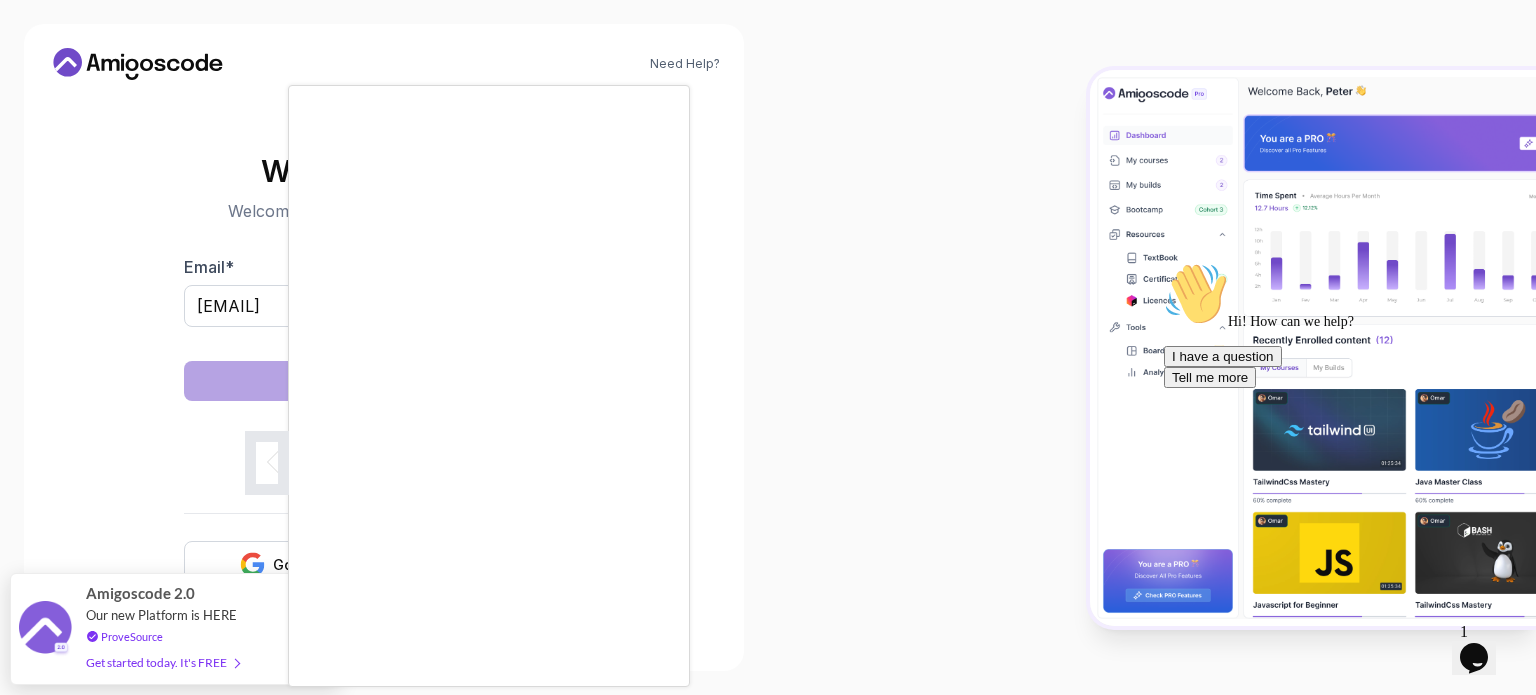 click at bounding box center (768, 347) 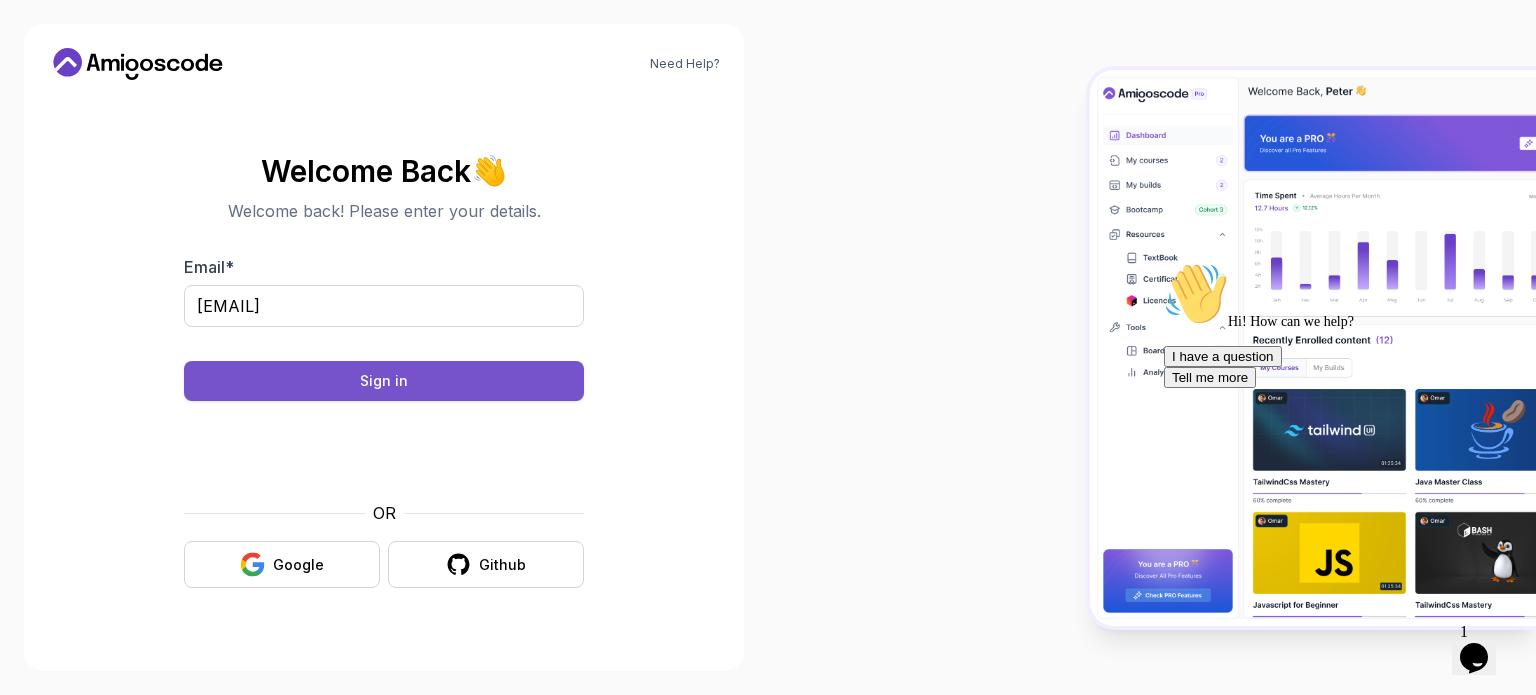click on "Sign in" at bounding box center (384, 381) 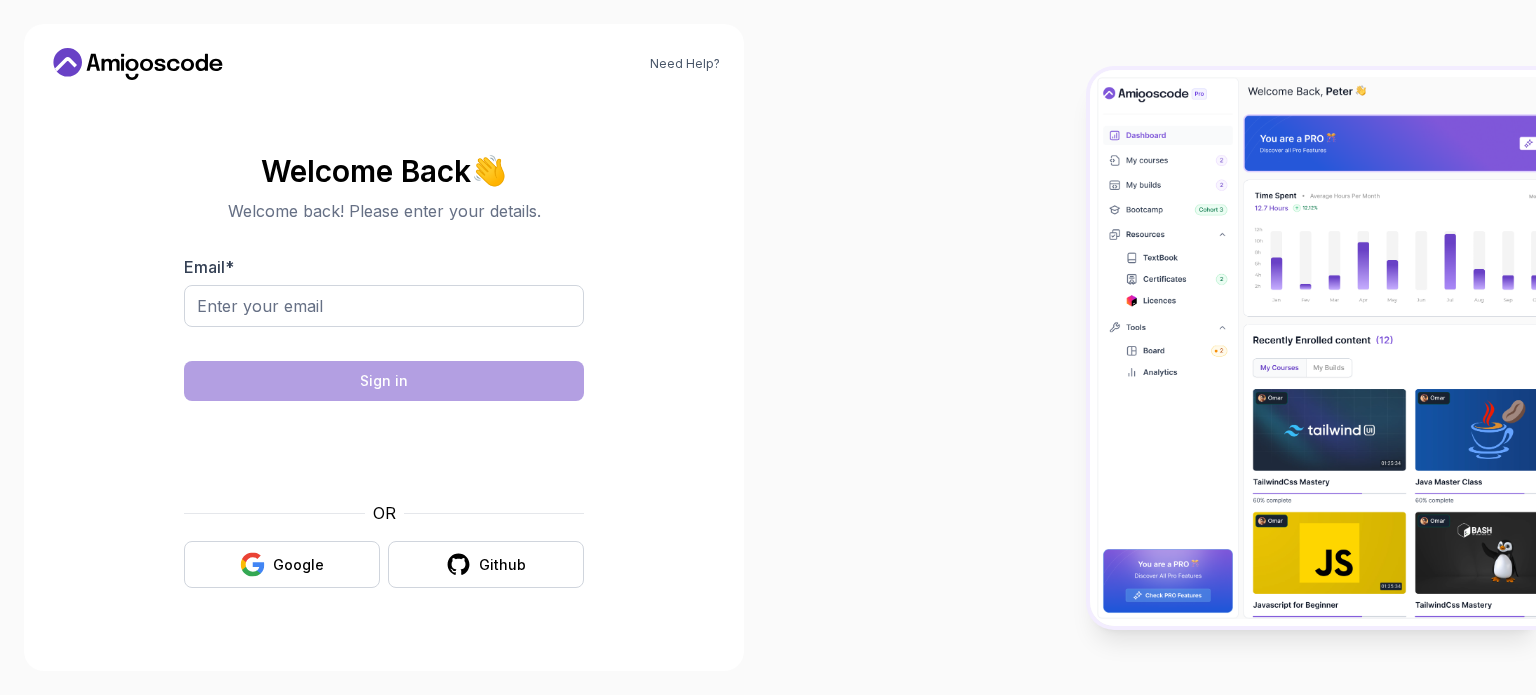 scroll, scrollTop: 0, scrollLeft: 0, axis: both 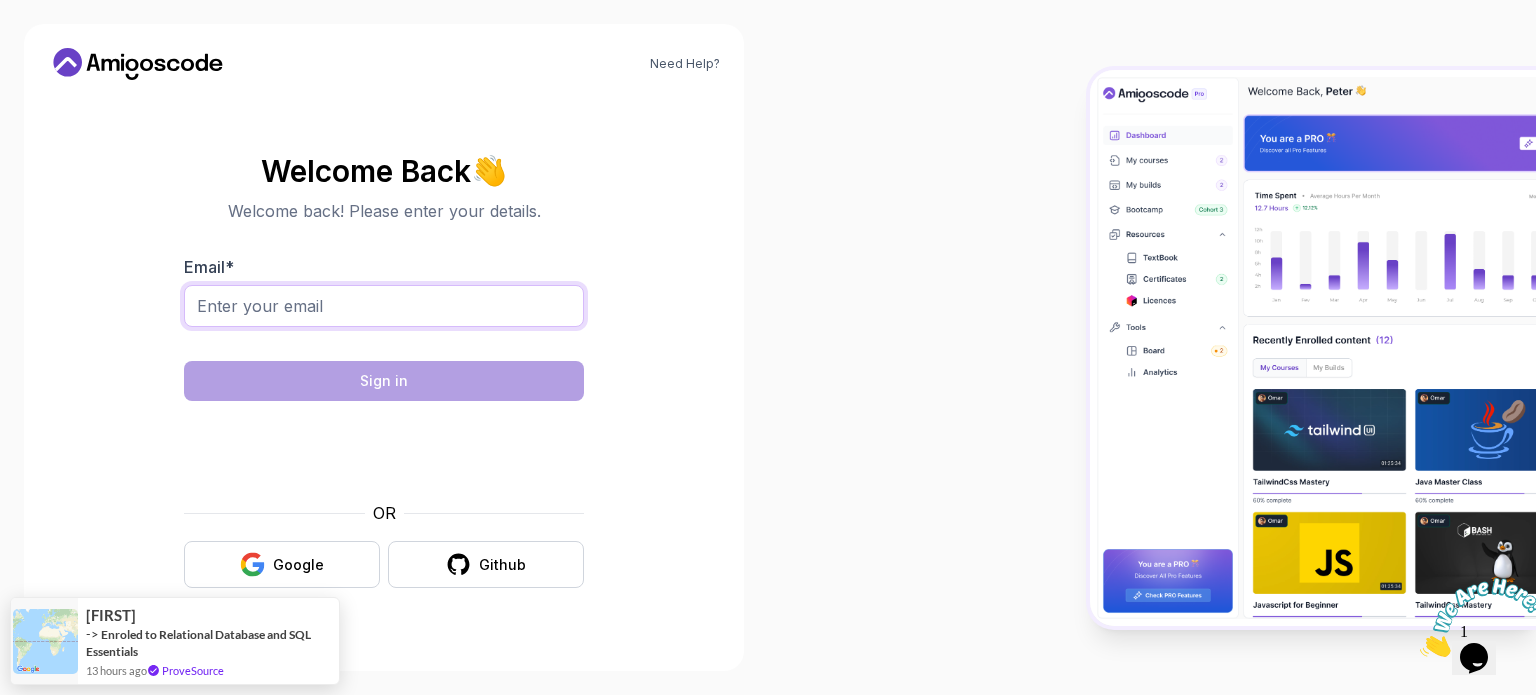 click on "Email *" at bounding box center (384, 306) 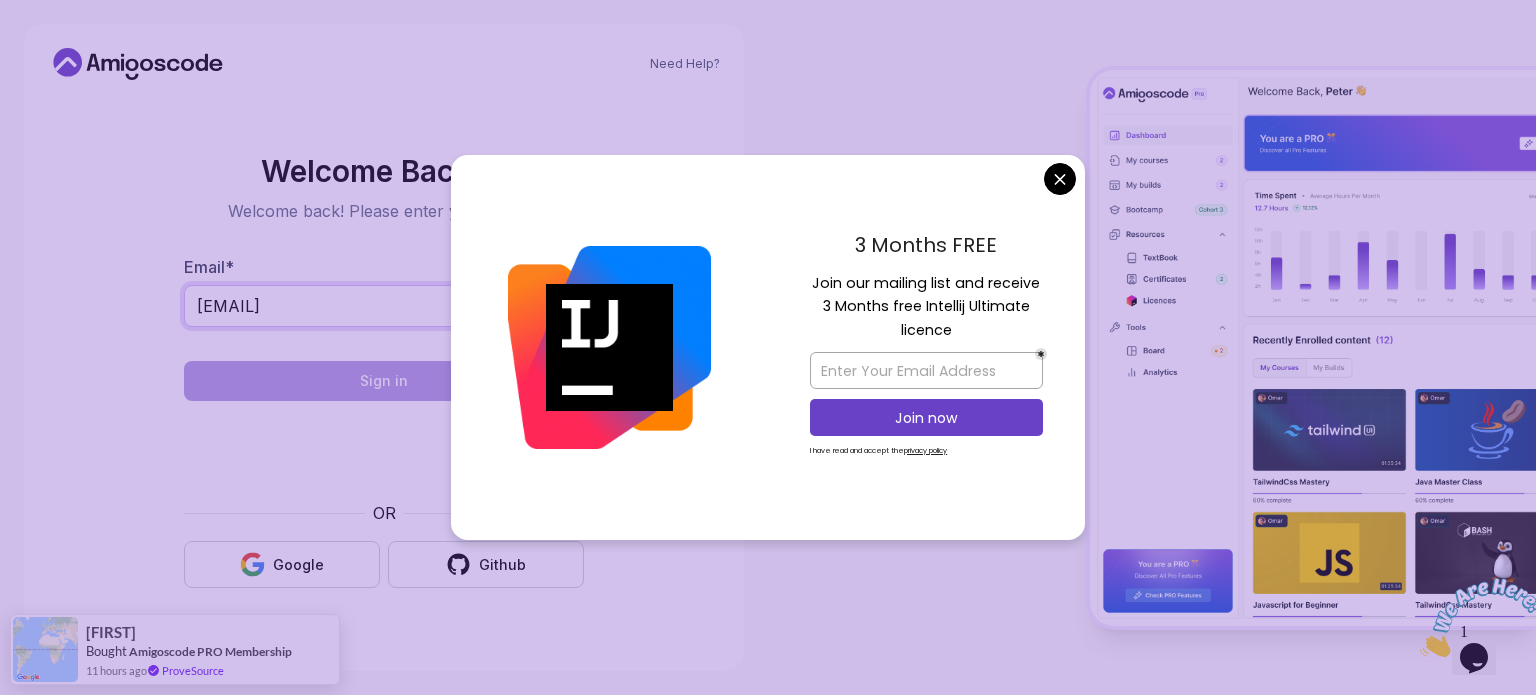 type on "[EMAIL]" 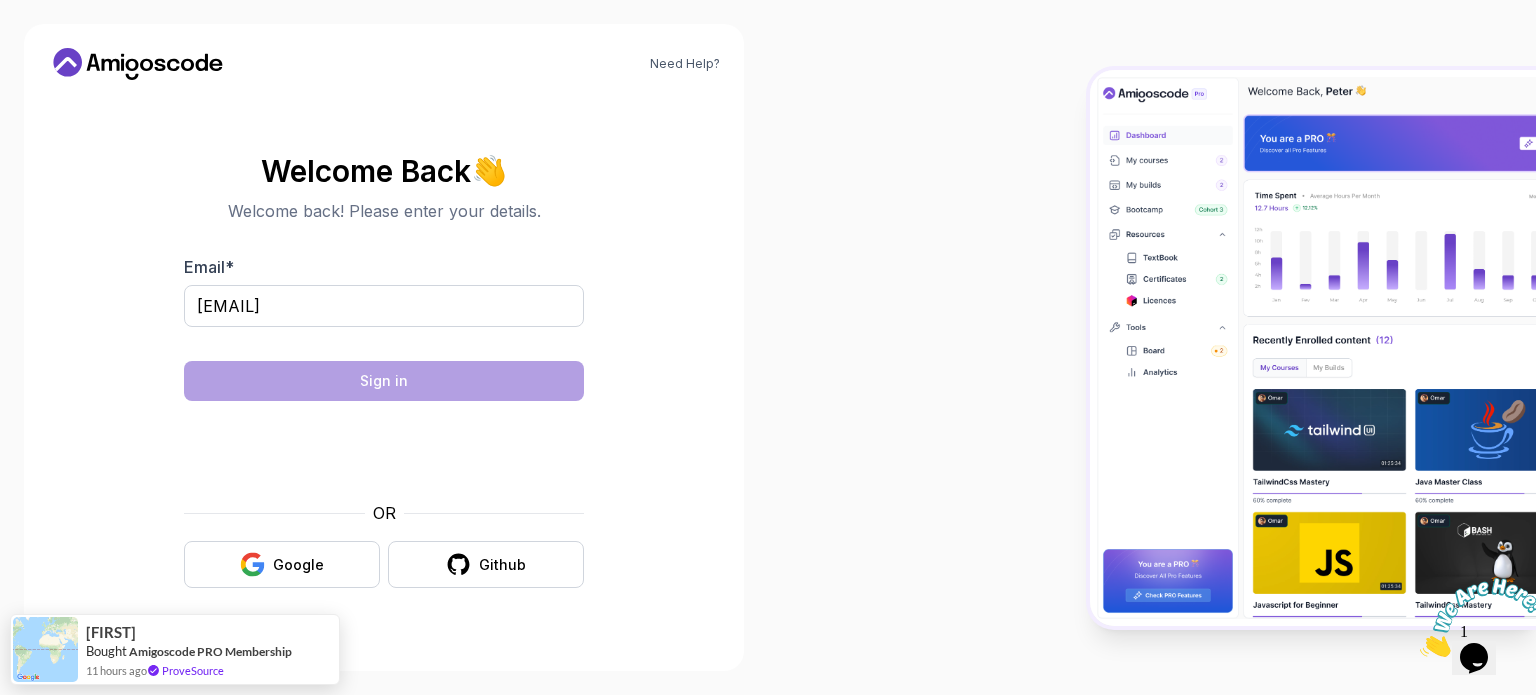 click on "Need Help? Welcome Back 👋 Welcome back! Please enter your details. Email * [EMAIL] Sign in OR Google Github
[FIRST] Bought   Amigoscode PRO Membership 11 hours ago     ProveSource" at bounding box center (768, 347) 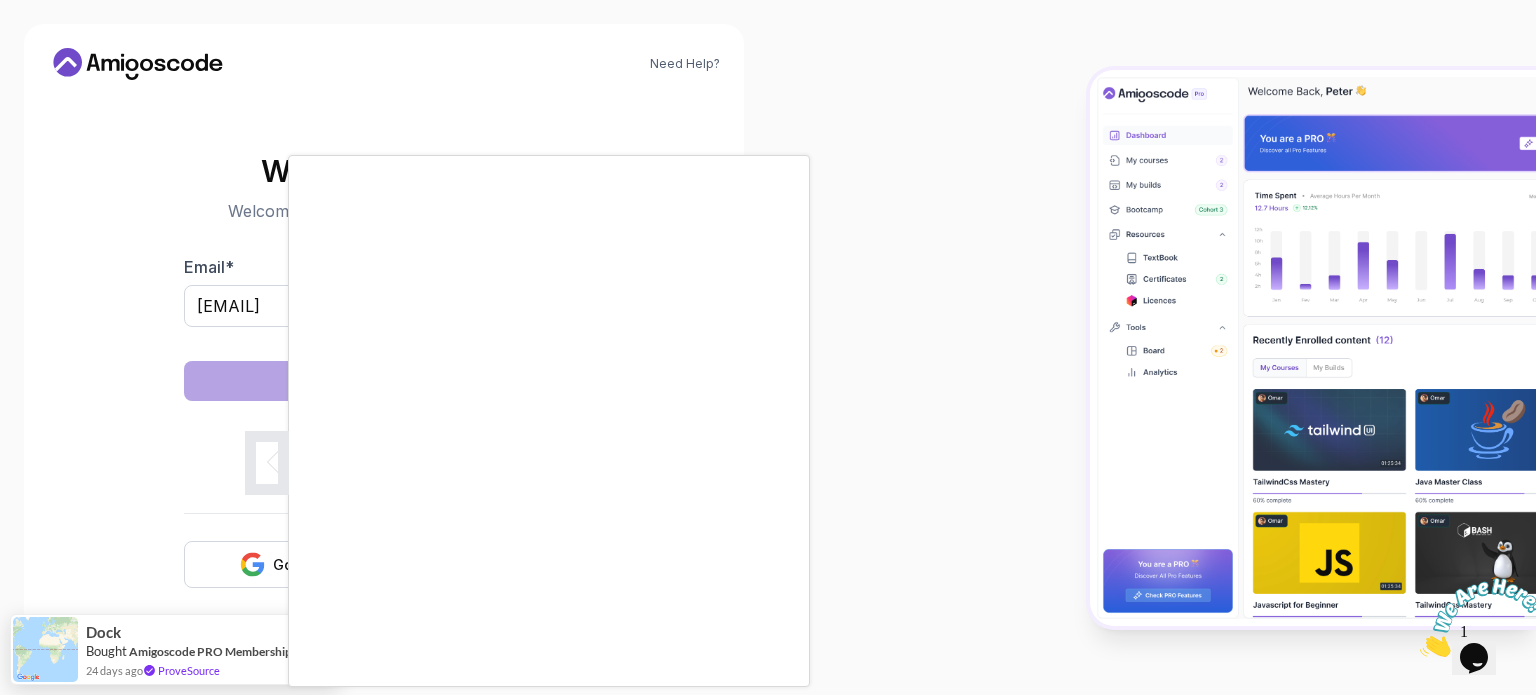 click at bounding box center (768, 347) 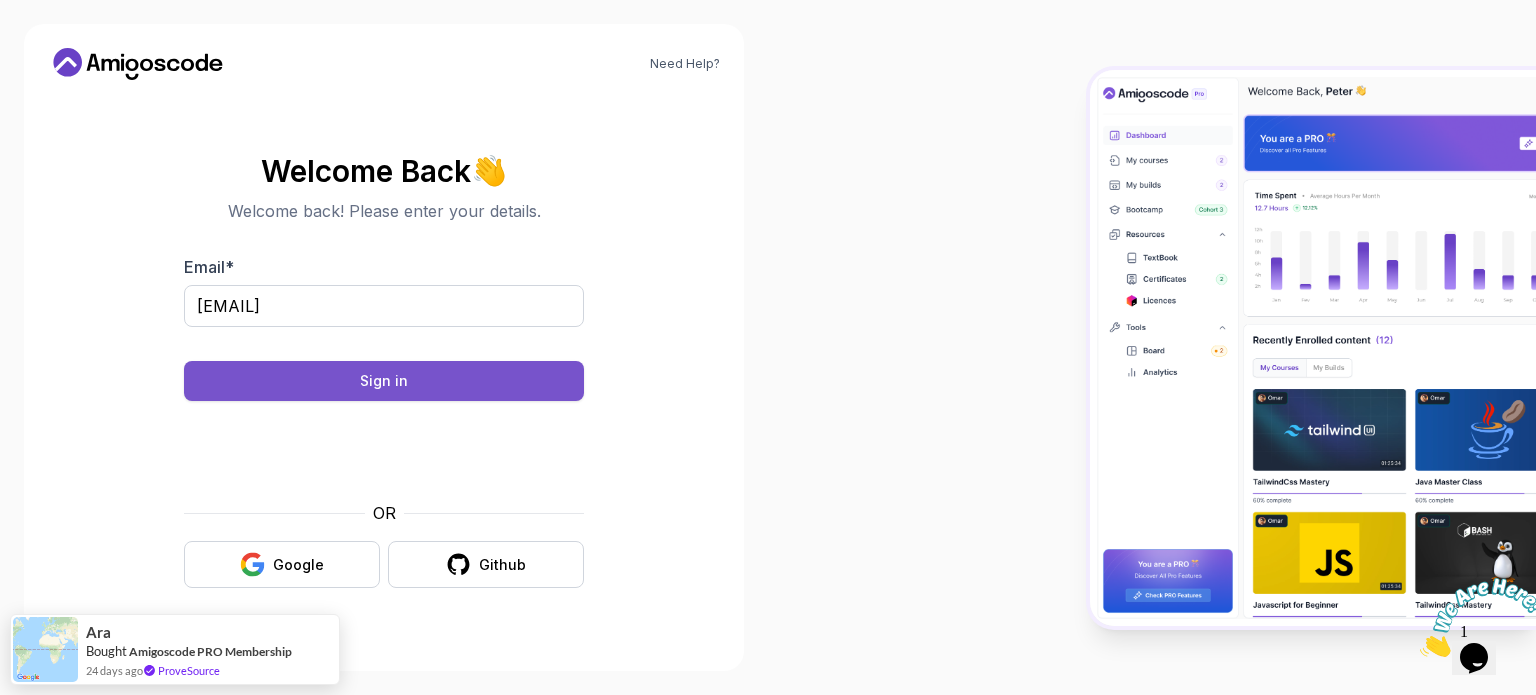 click on "Sign in" at bounding box center (384, 381) 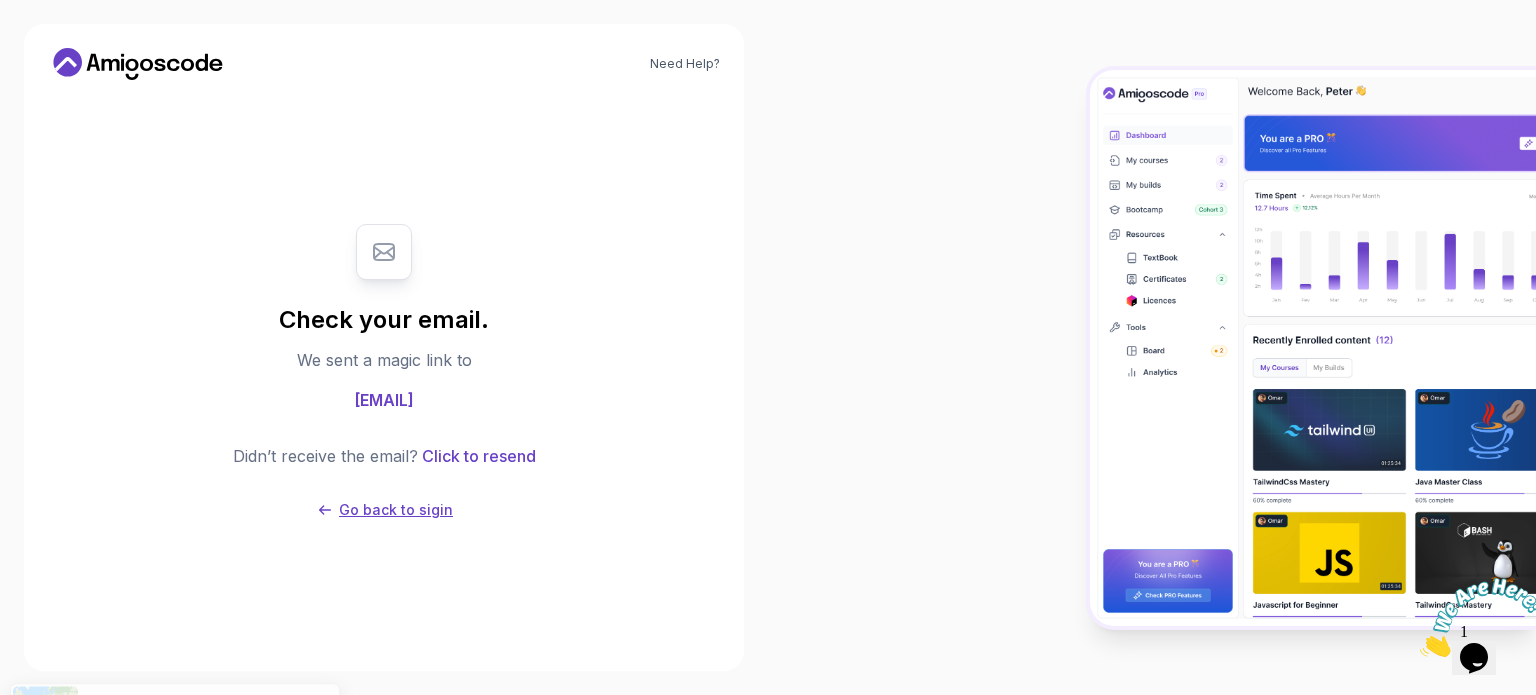 click on "Go back to sigin" at bounding box center [396, 510] 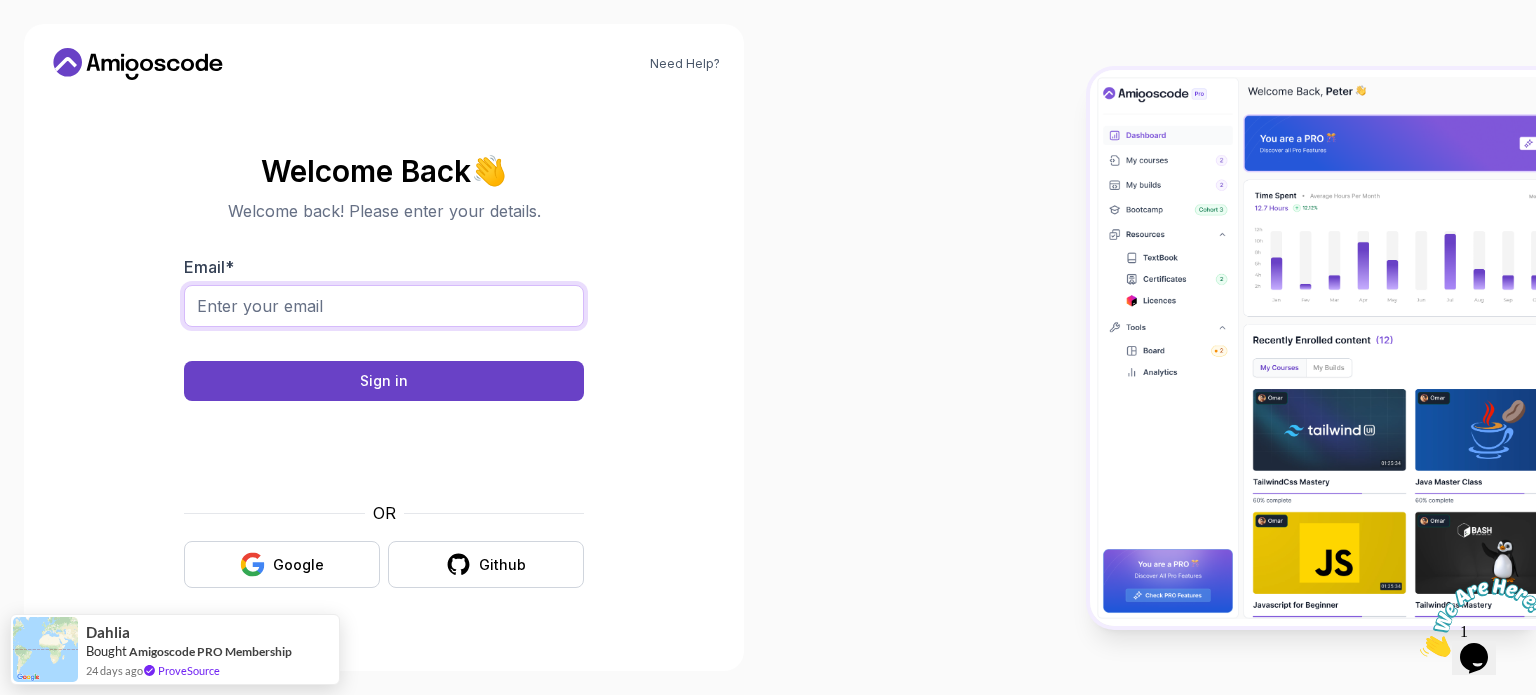 click on "Email *" at bounding box center [384, 306] 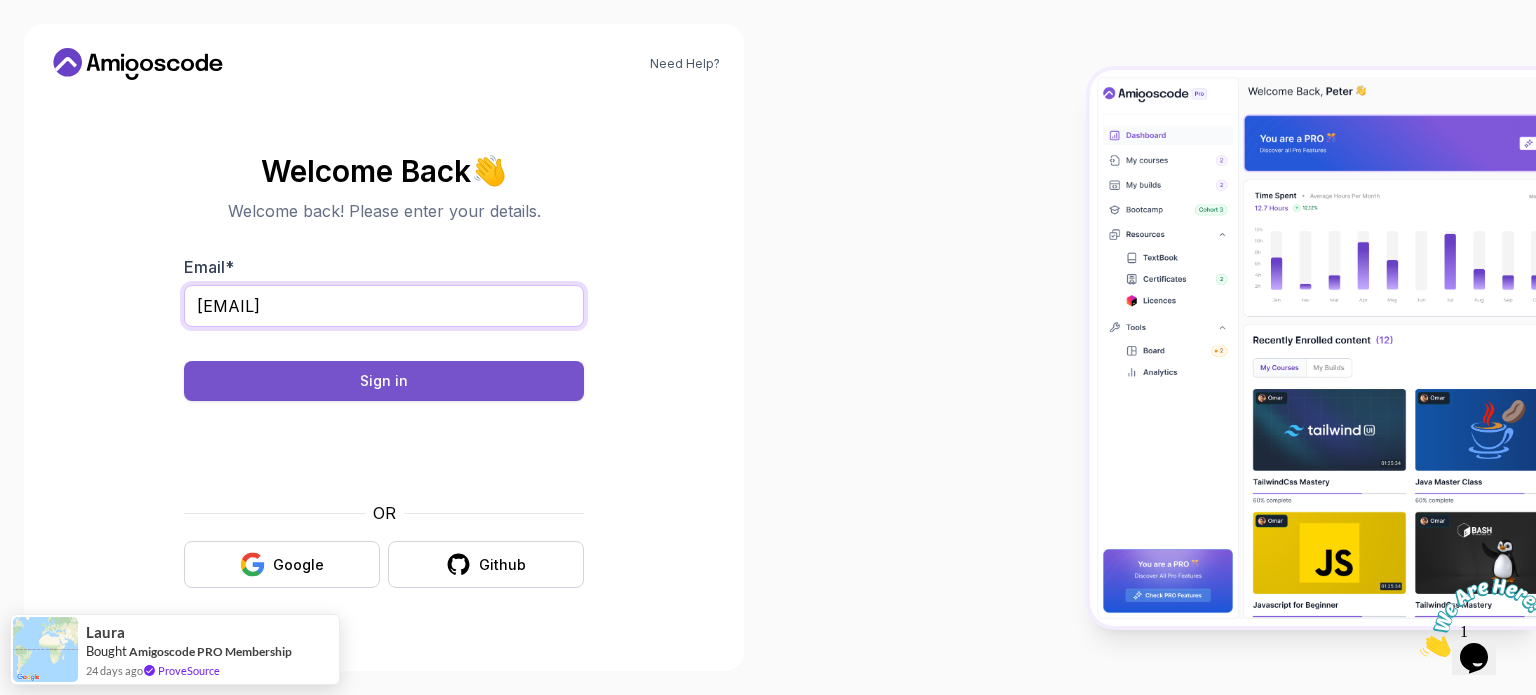 type on "[EMAIL]" 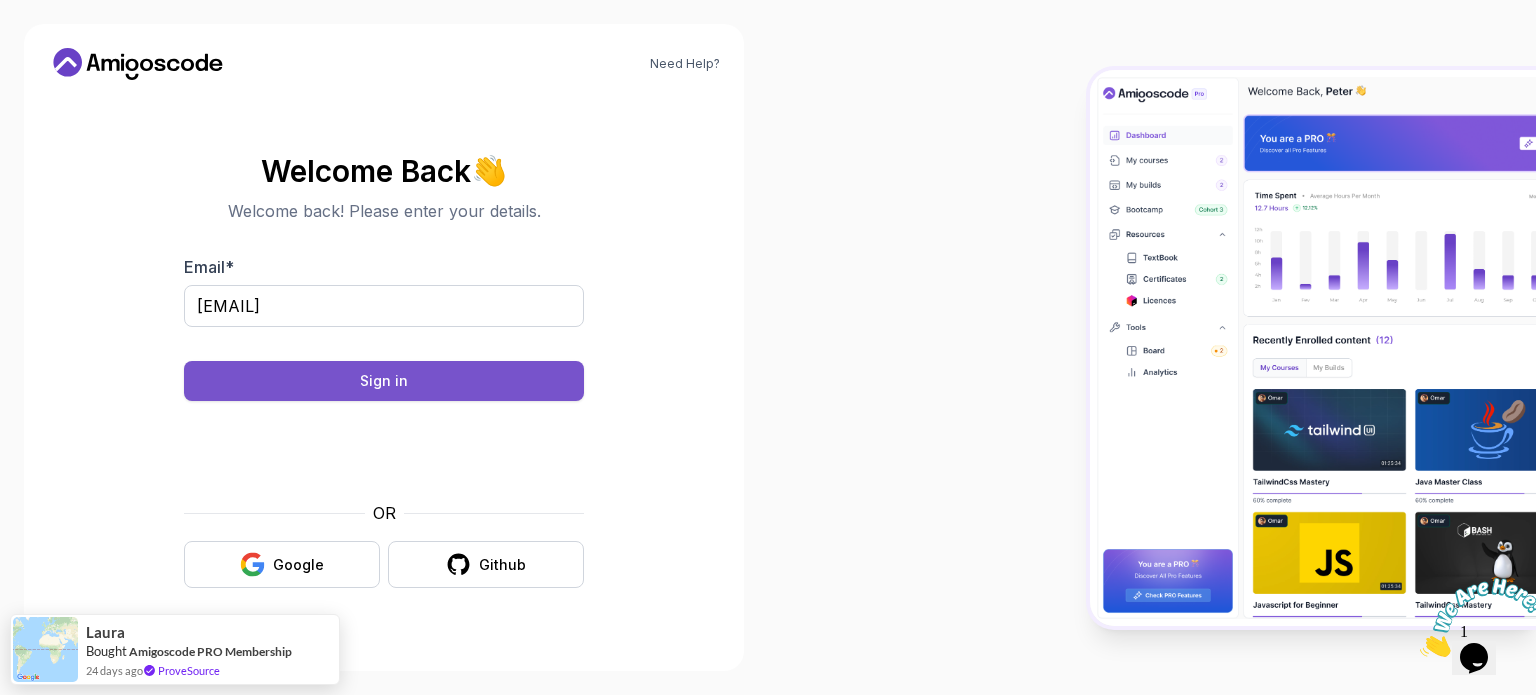 click on "Sign in" at bounding box center (384, 381) 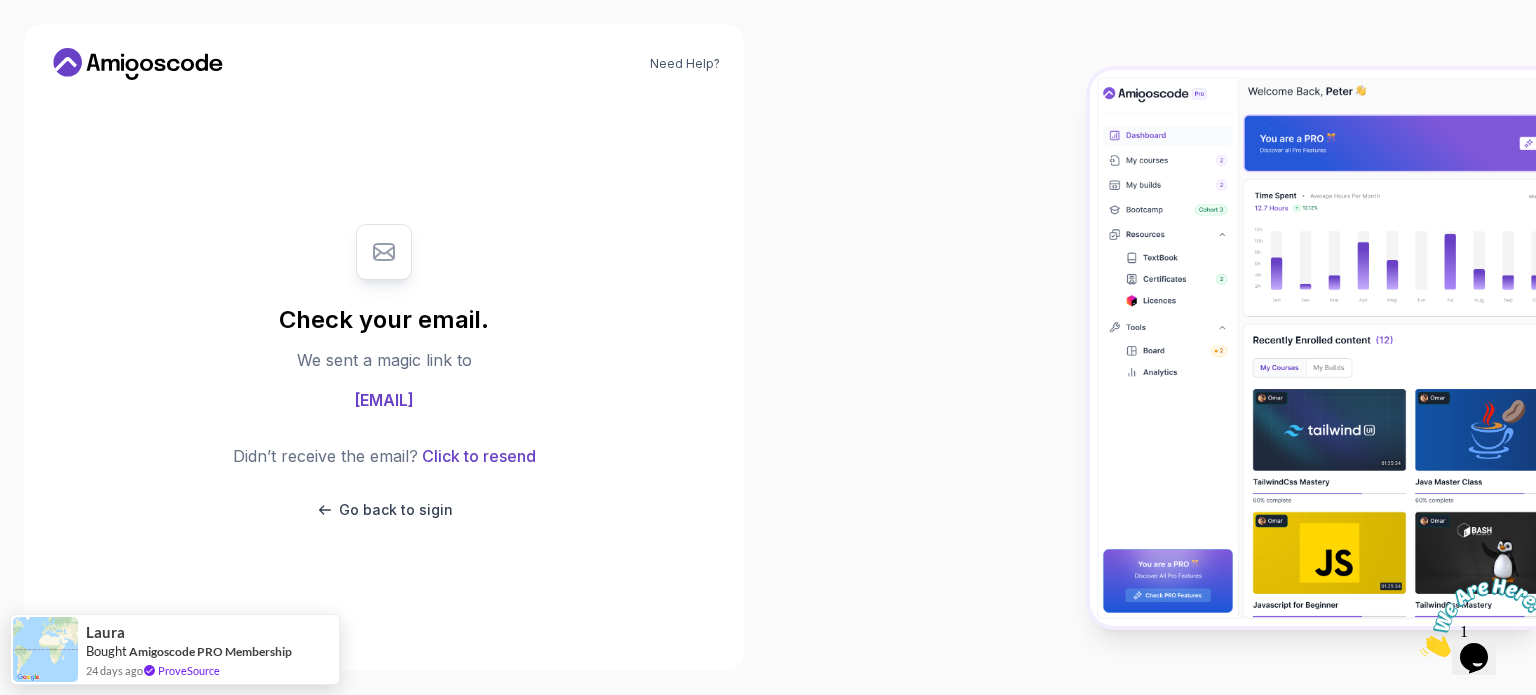 click at bounding box center [1482, 617] 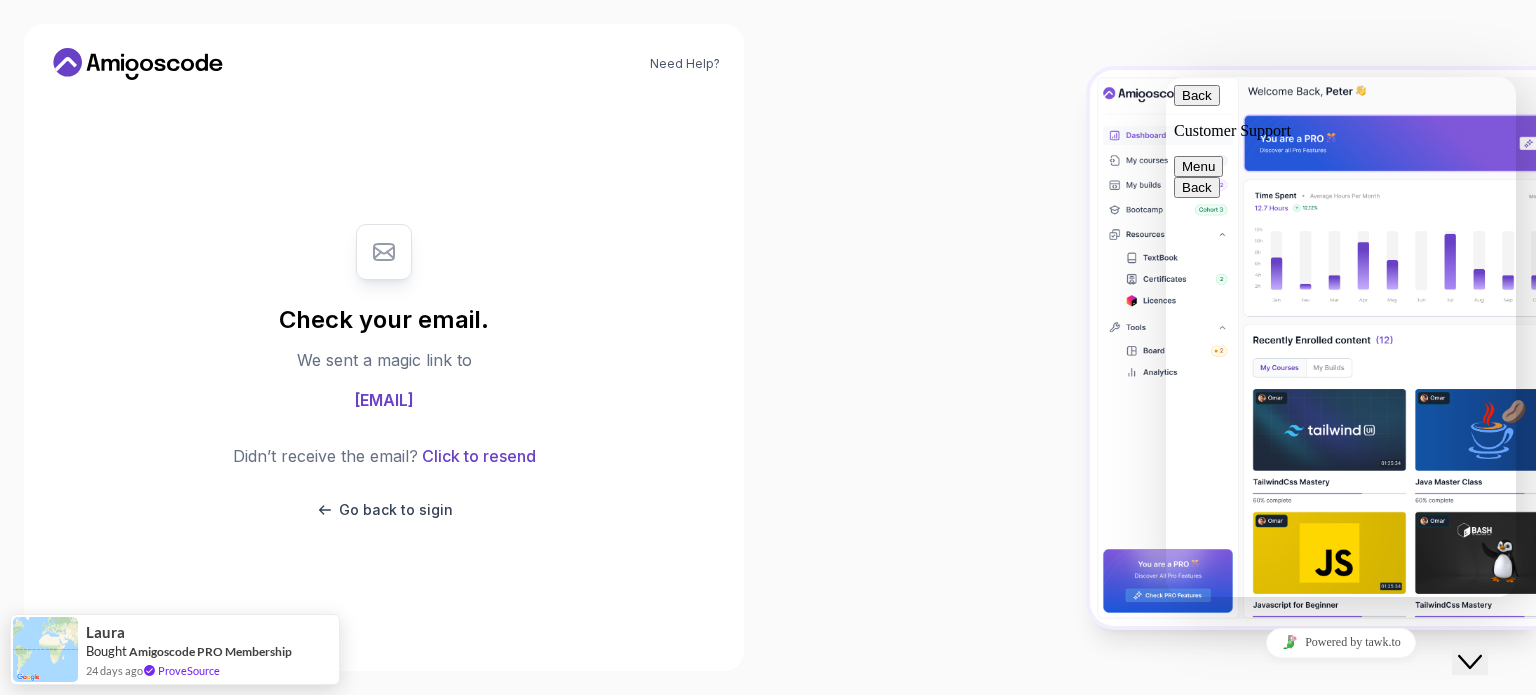 click on "Rate this chat Insert emoji" at bounding box center (1166, 77) 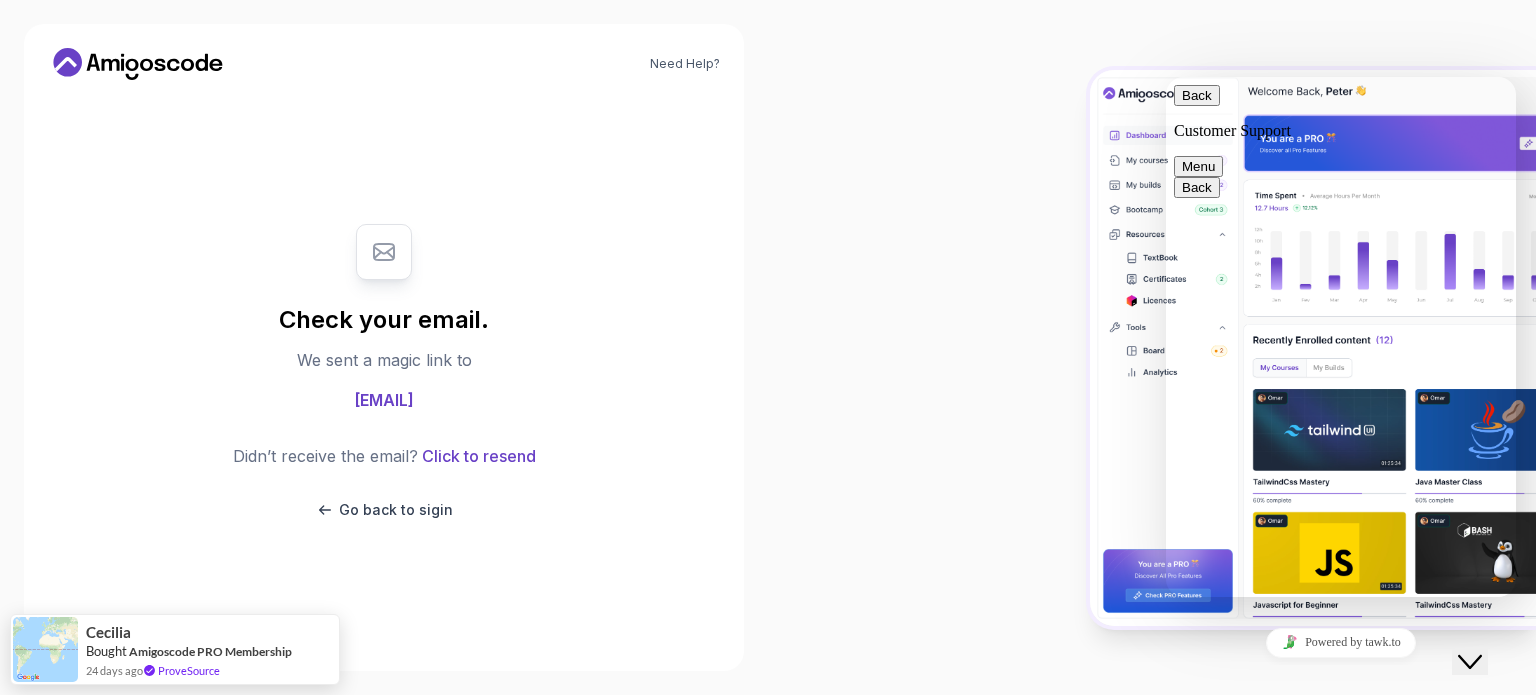 type on "i am not able to sign in" 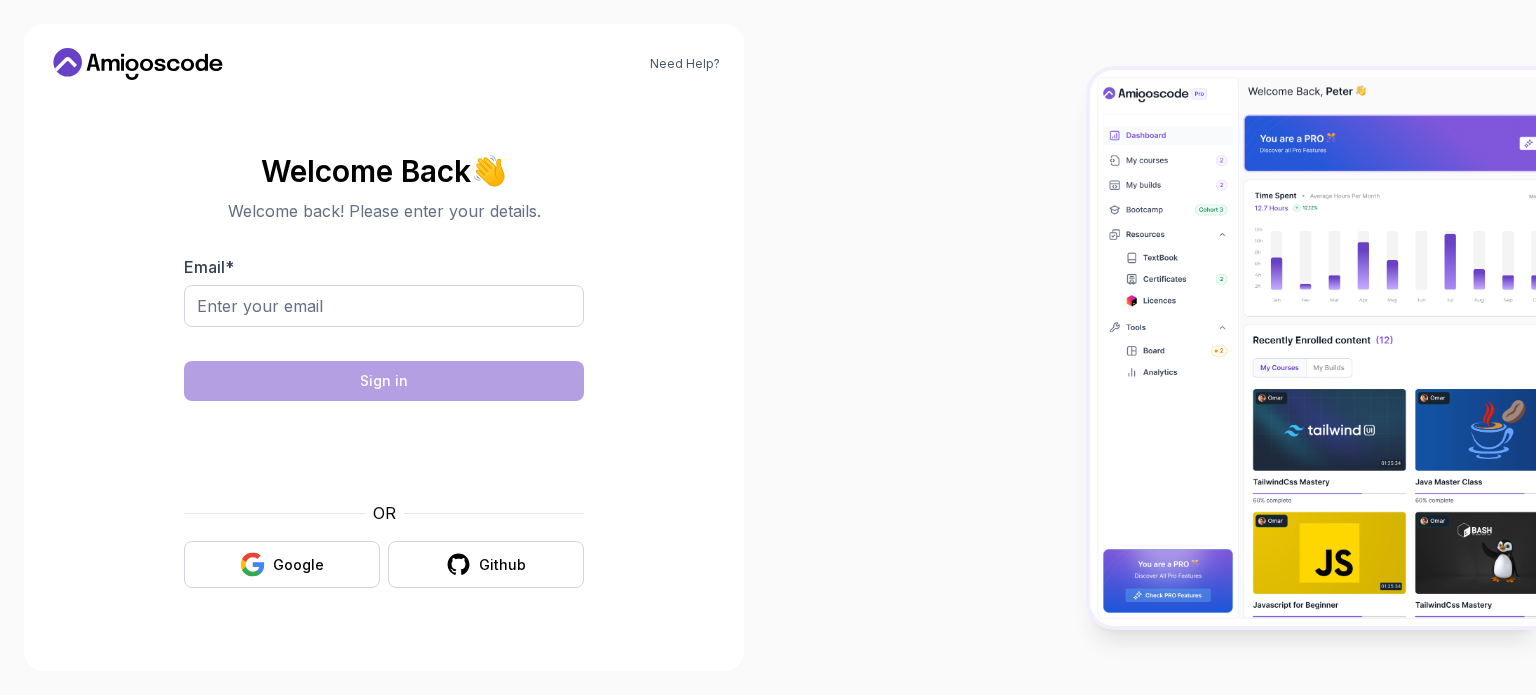 scroll, scrollTop: 0, scrollLeft: 0, axis: both 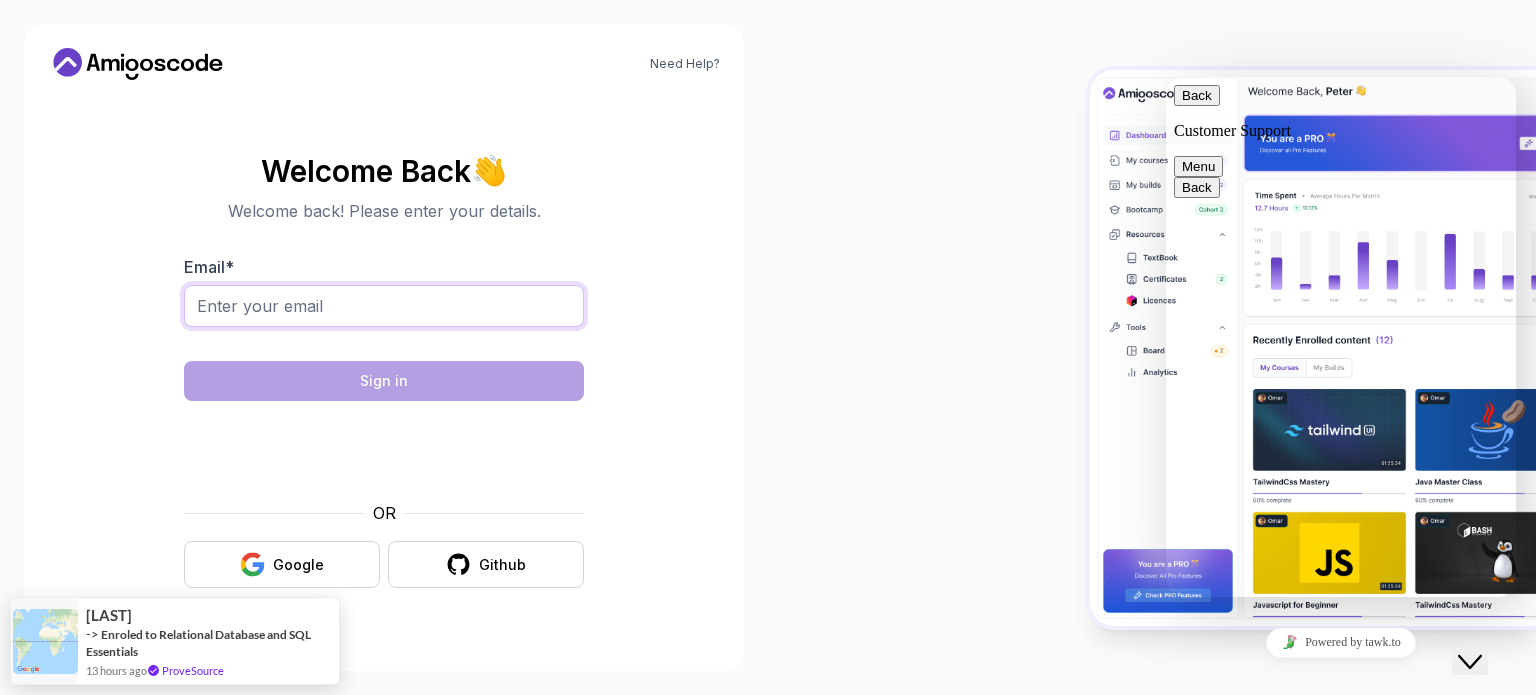 click on "Email *" at bounding box center (384, 306) 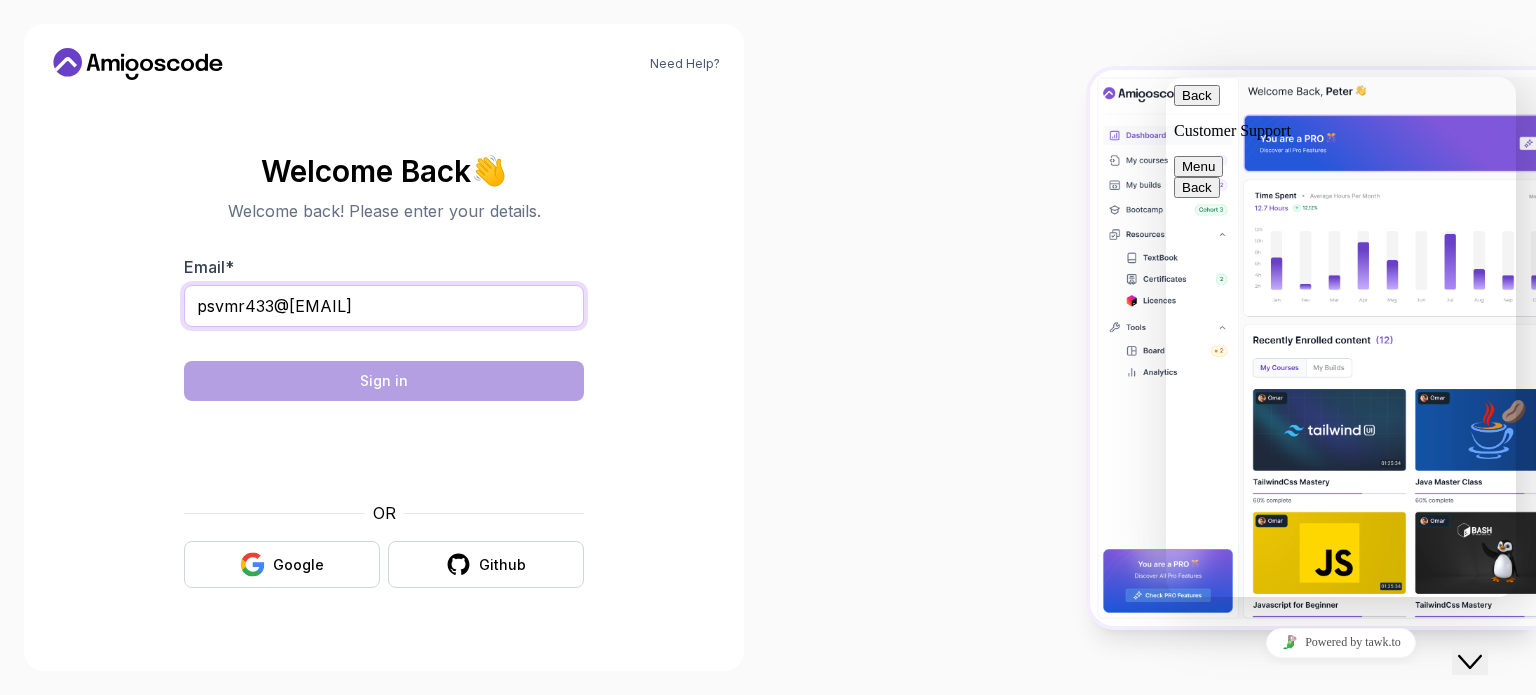 scroll, scrollTop: 372, scrollLeft: 0, axis: vertical 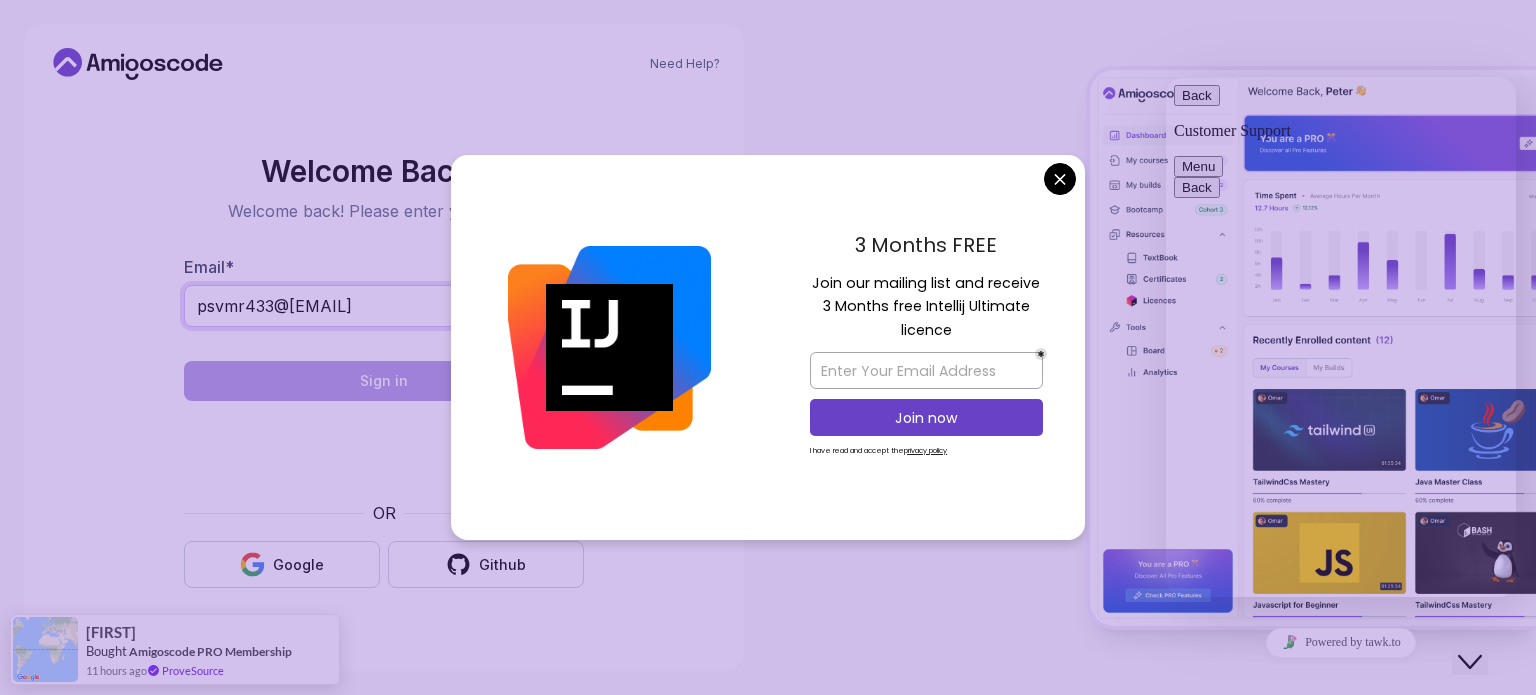 type on "psvmr433@[EMAIL]" 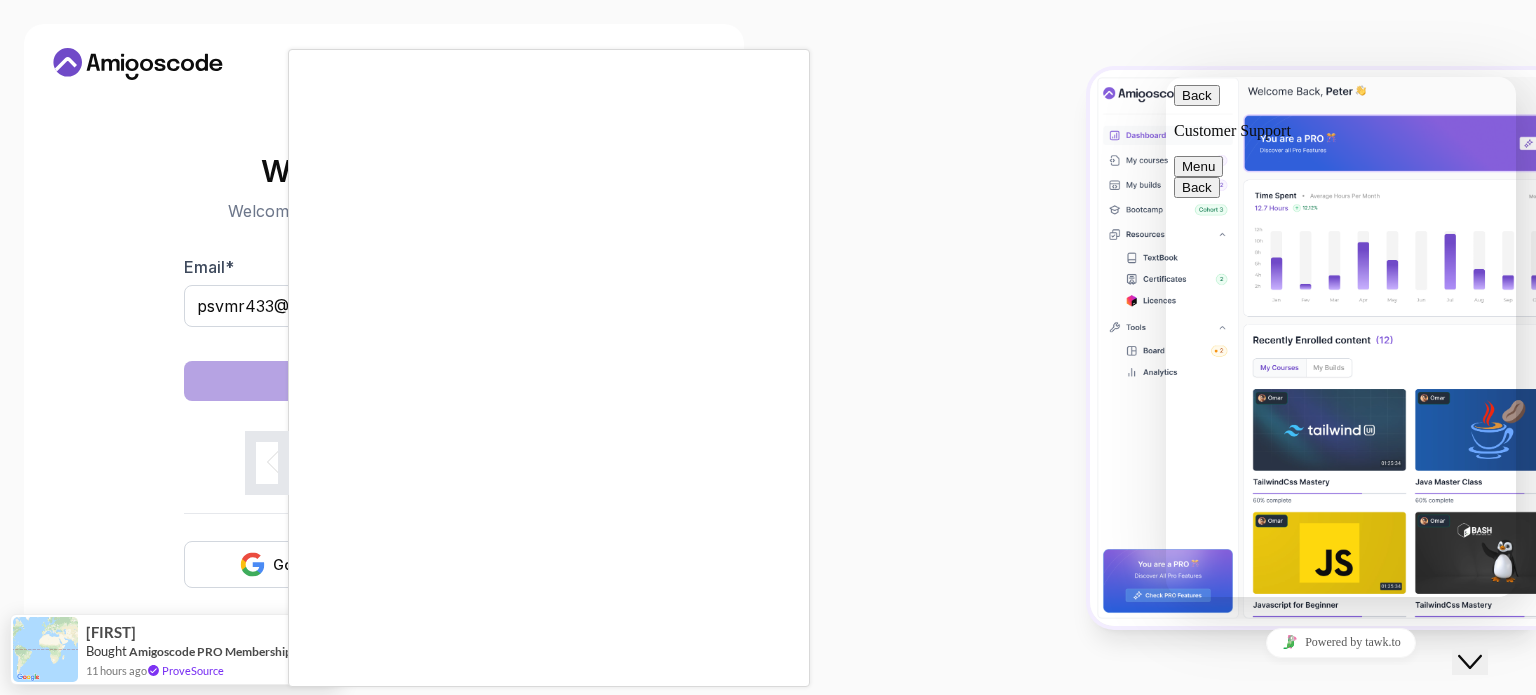 click on "Need Help? Welcome Back 👋 Welcome back! Please enter your details. Email * psvmr433@[EMAIL] Sign in OR Google Github
Francis Bought   Amigoscode PRO Membership 11 hours ago     ProveSource" at bounding box center (768, 347) 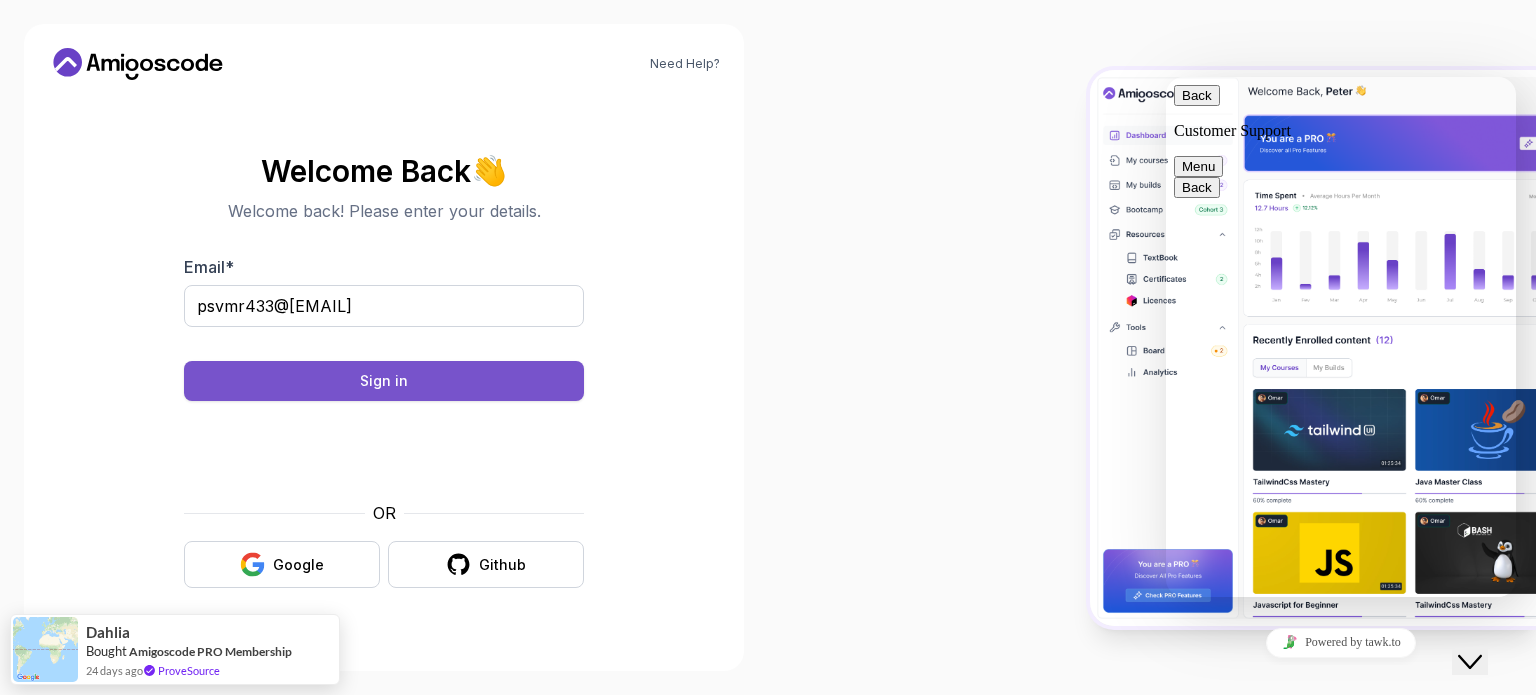 click on "Sign in" at bounding box center [384, 381] 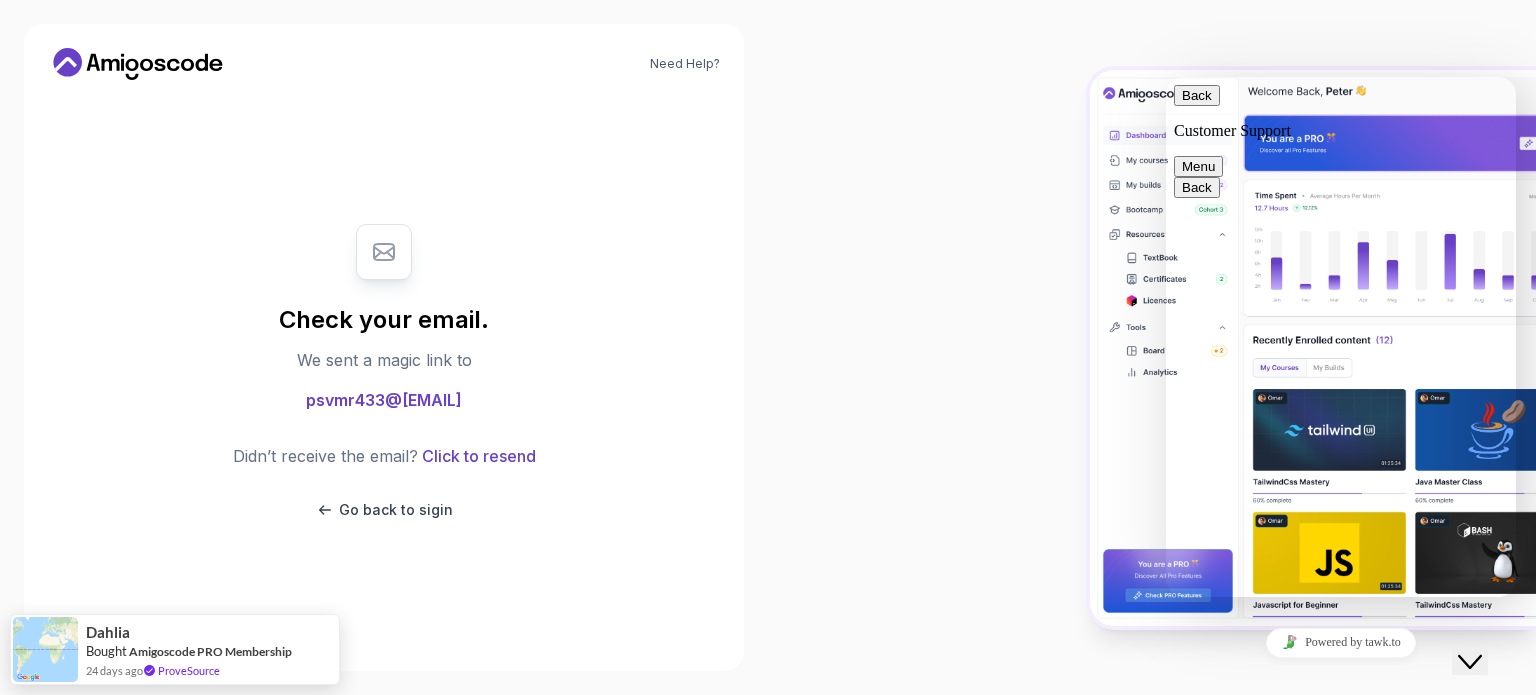 drag, startPoint x: 1511, startPoint y: 396, endPoint x: 1500, endPoint y: 279, distance: 117.51595 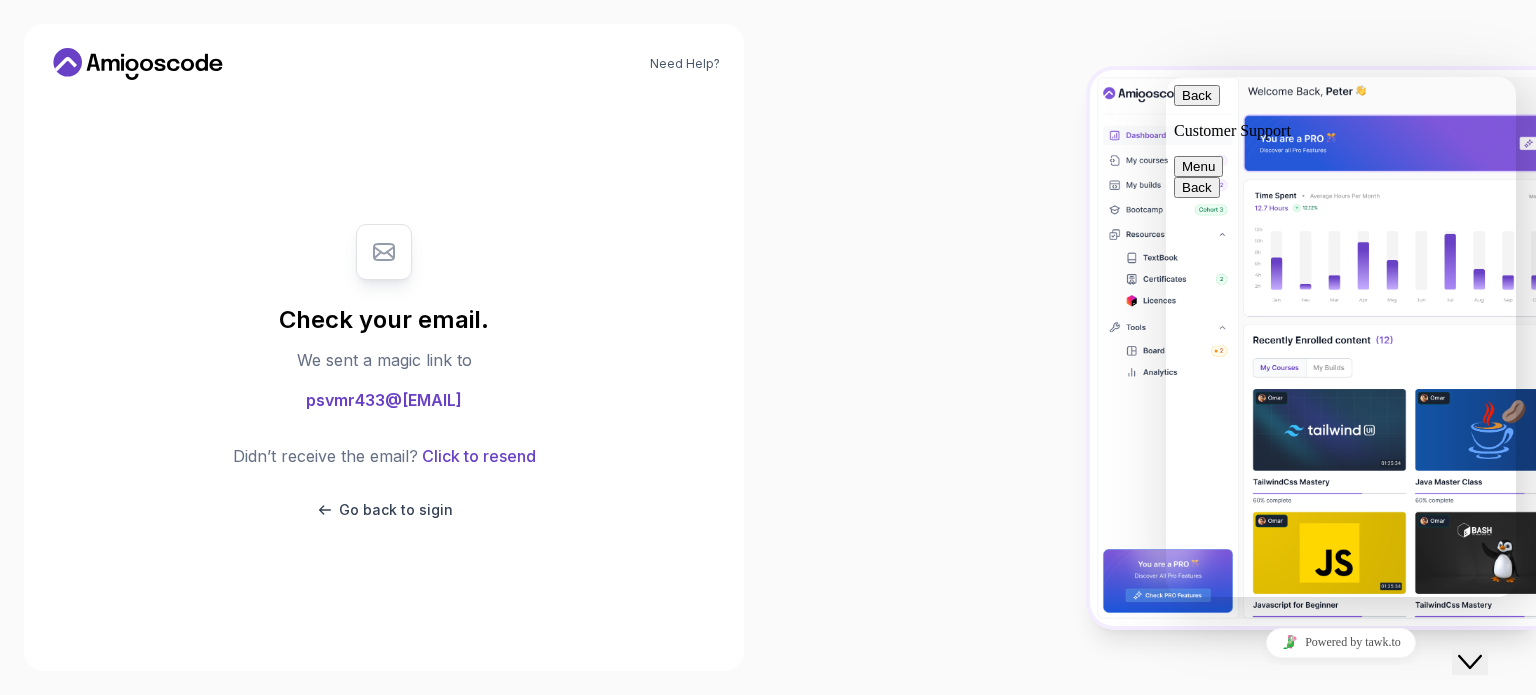 type on "[FIRST]" 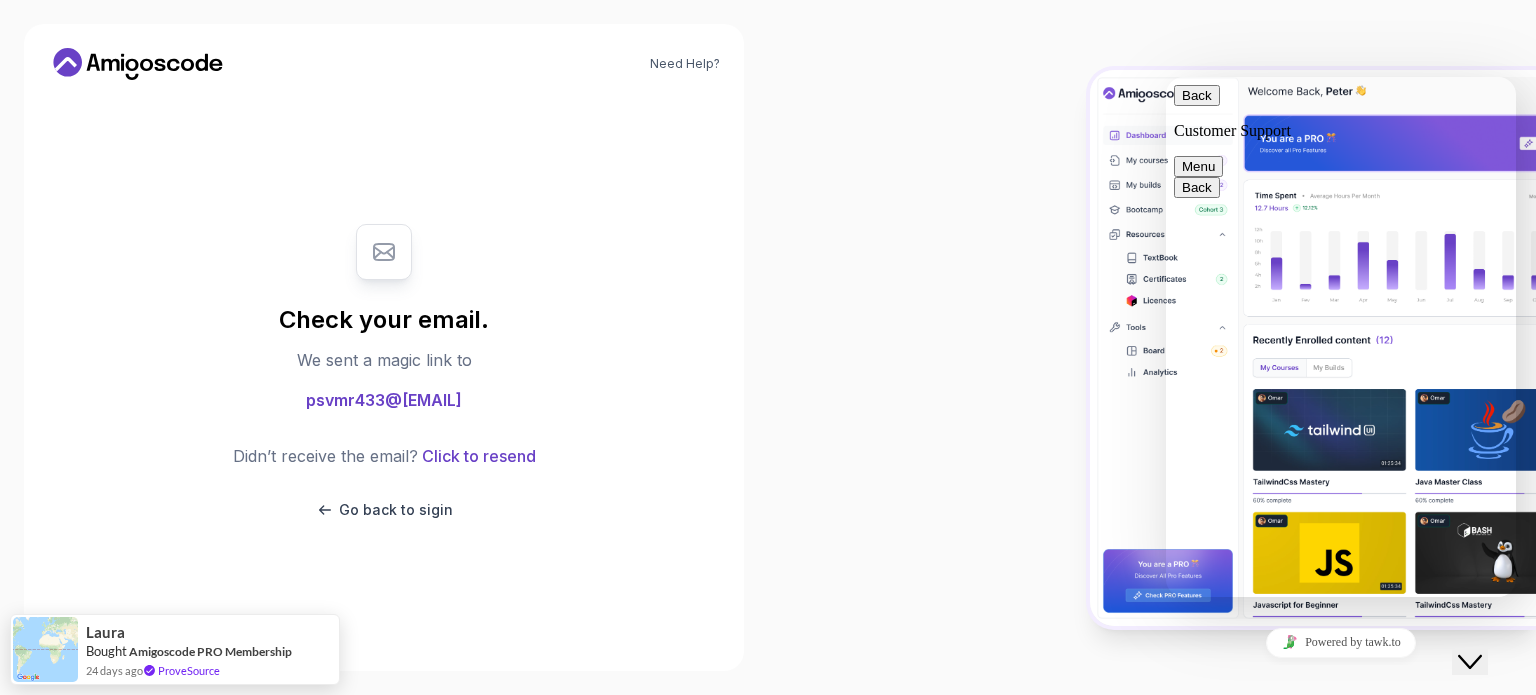 click on "*  Email" at bounding box center (1374, 1774) 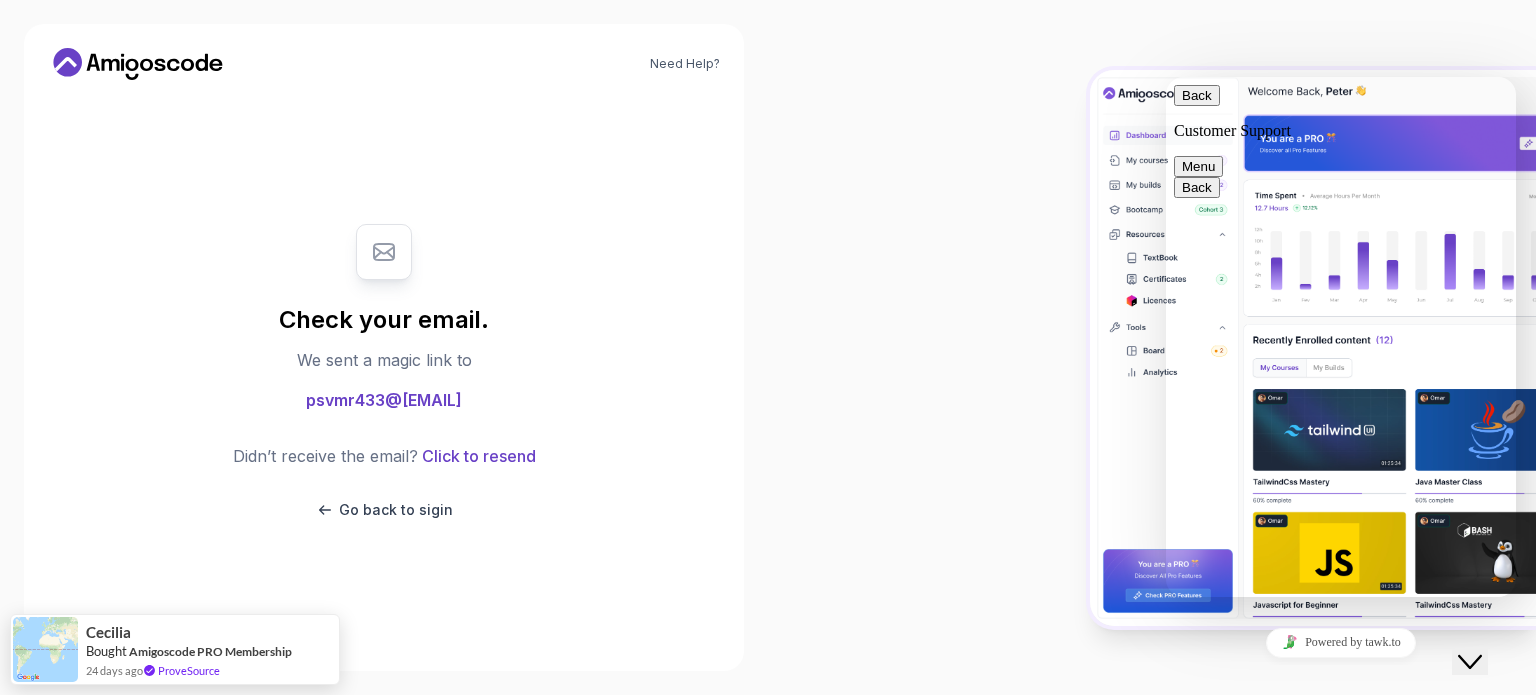 type on "[PHONE]" 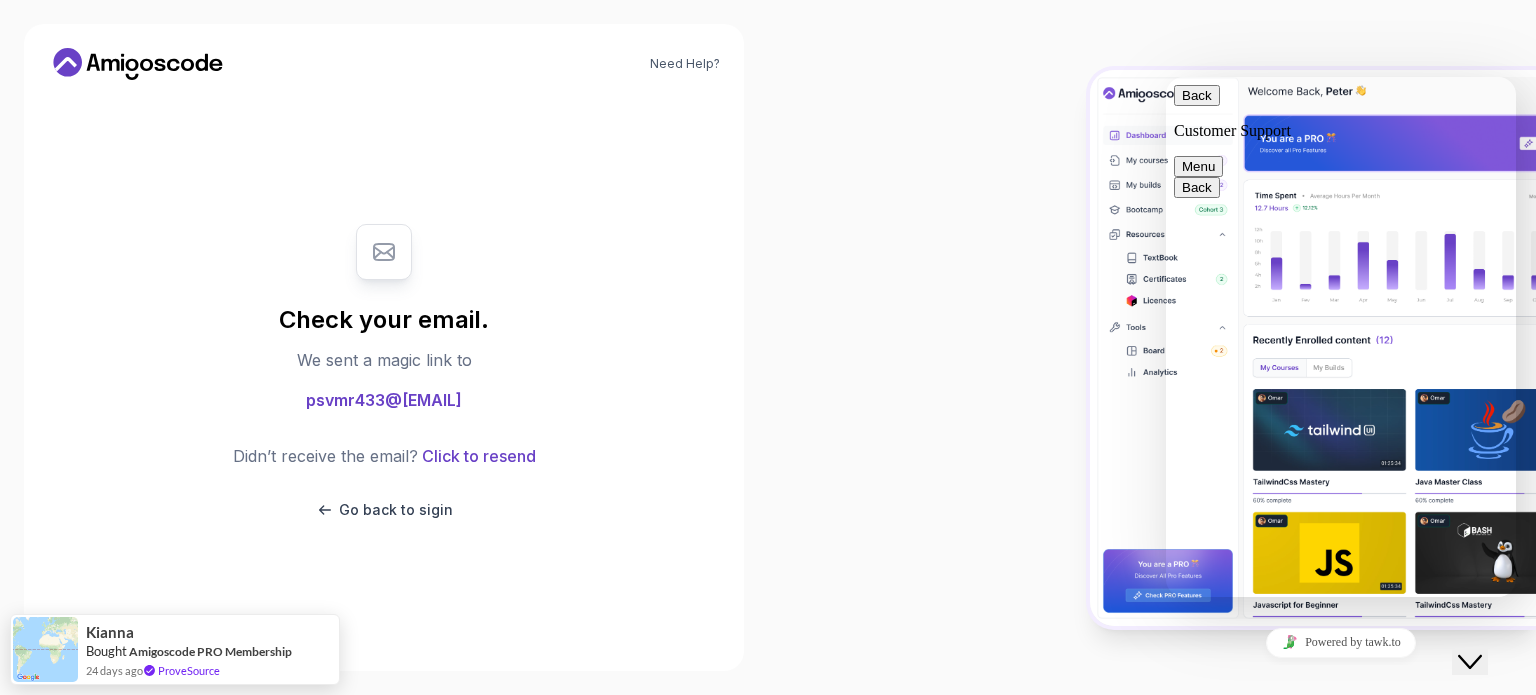 scroll, scrollTop: 0, scrollLeft: 93, axis: horizontal 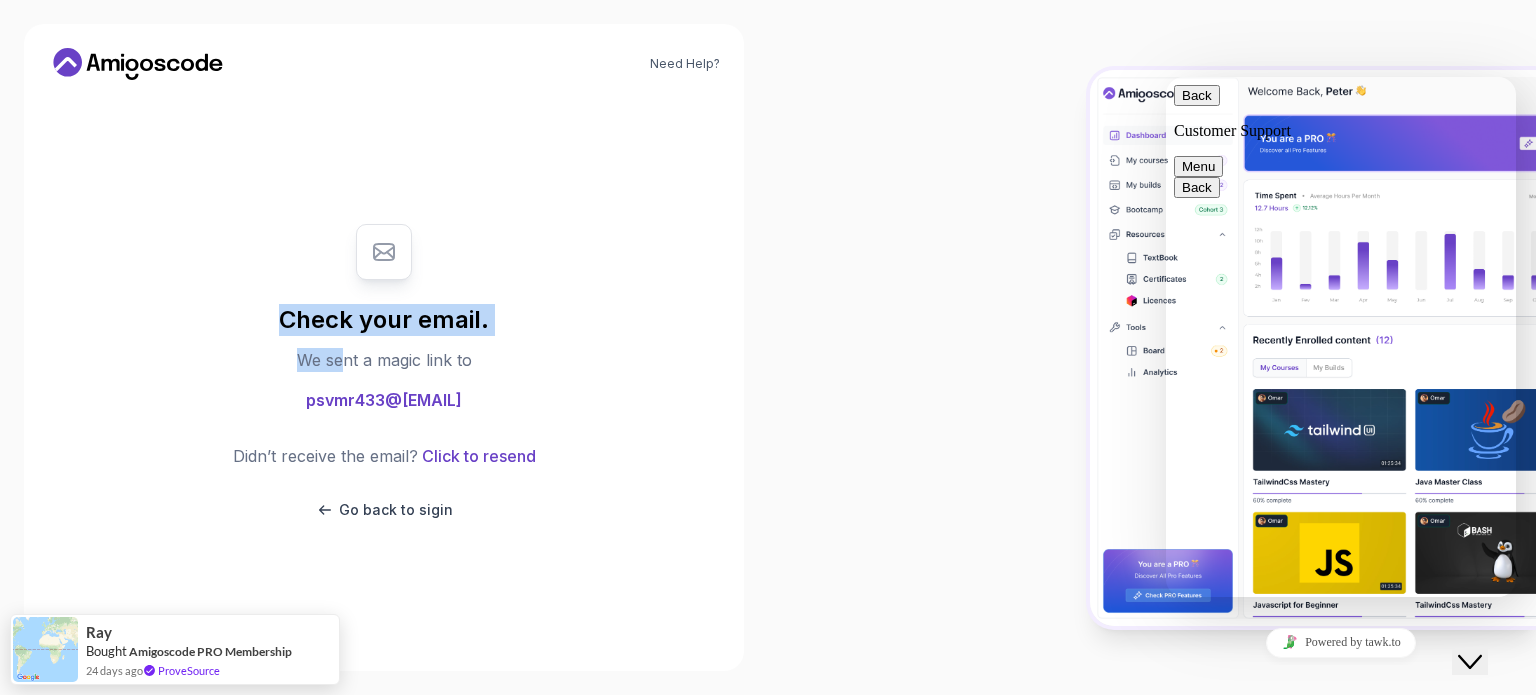 drag, startPoint x: 282, startPoint y: 314, endPoint x: 489, endPoint y: 419, distance: 232.10773 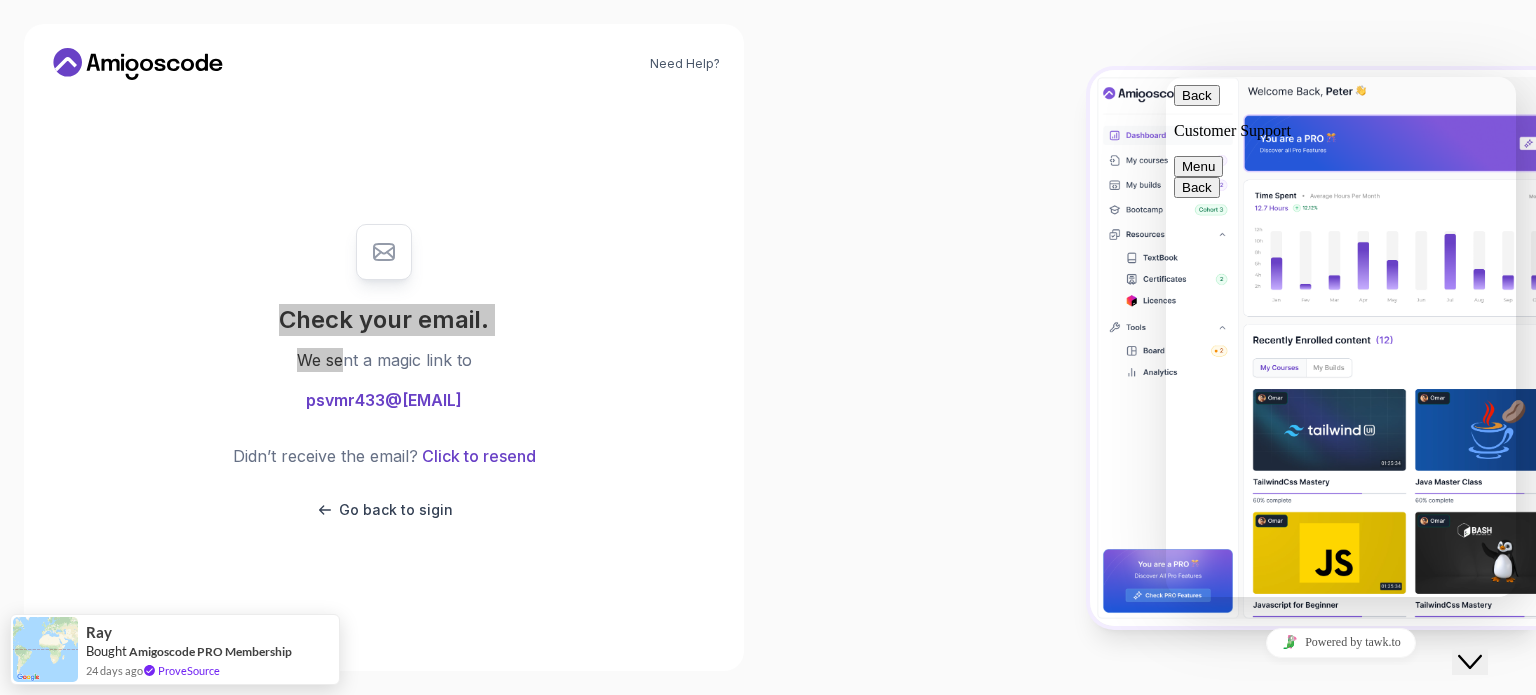 click on "*  Message" at bounding box center (1254, 1873) 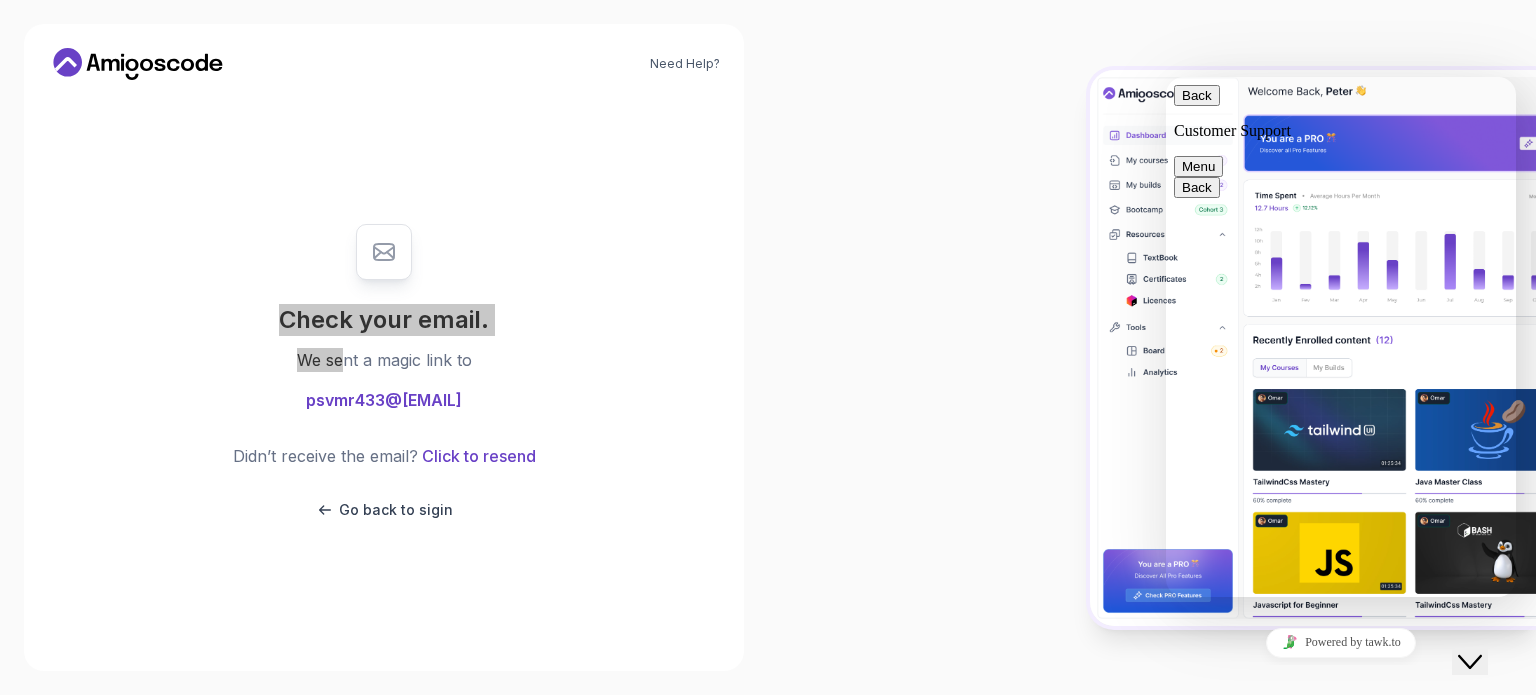 drag, startPoint x: 1514, startPoint y: 420, endPoint x: 1515, endPoint y: 497, distance: 77.00649 